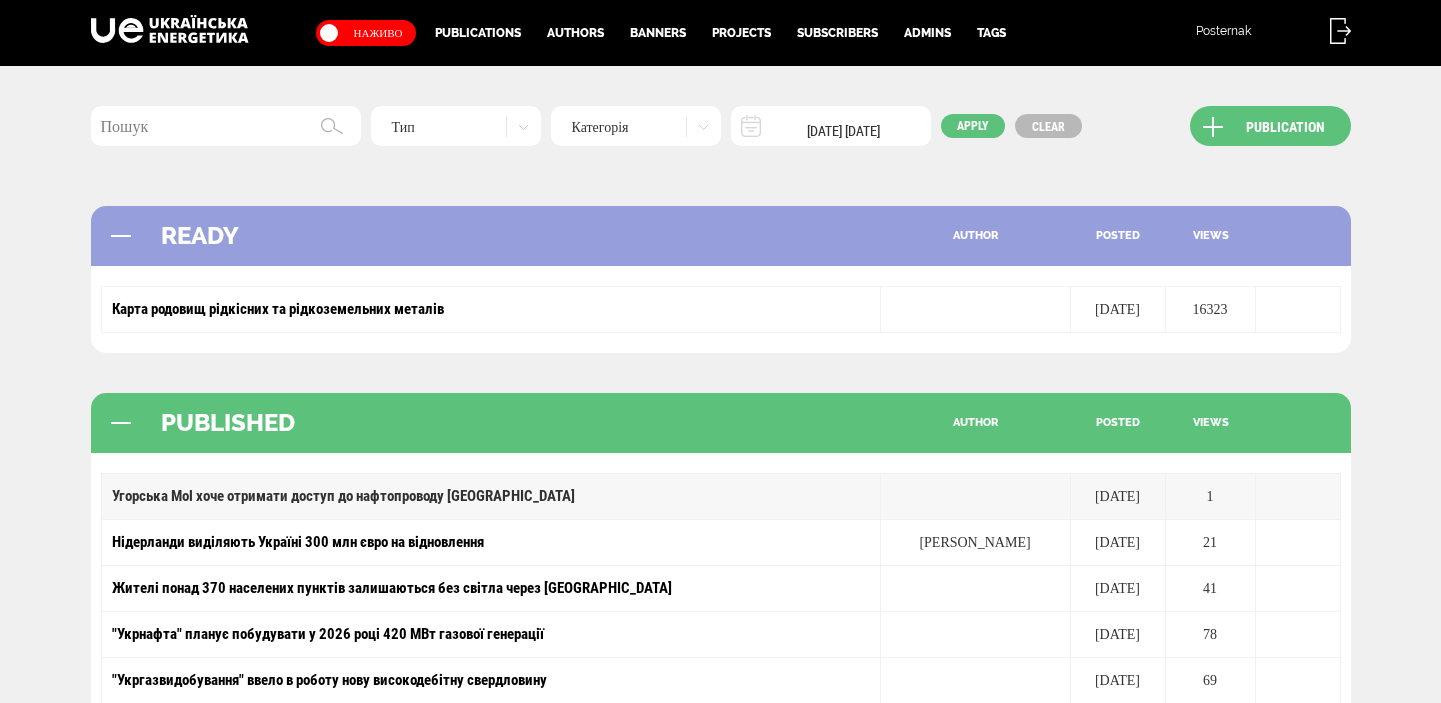 scroll, scrollTop: 0, scrollLeft: 0, axis: both 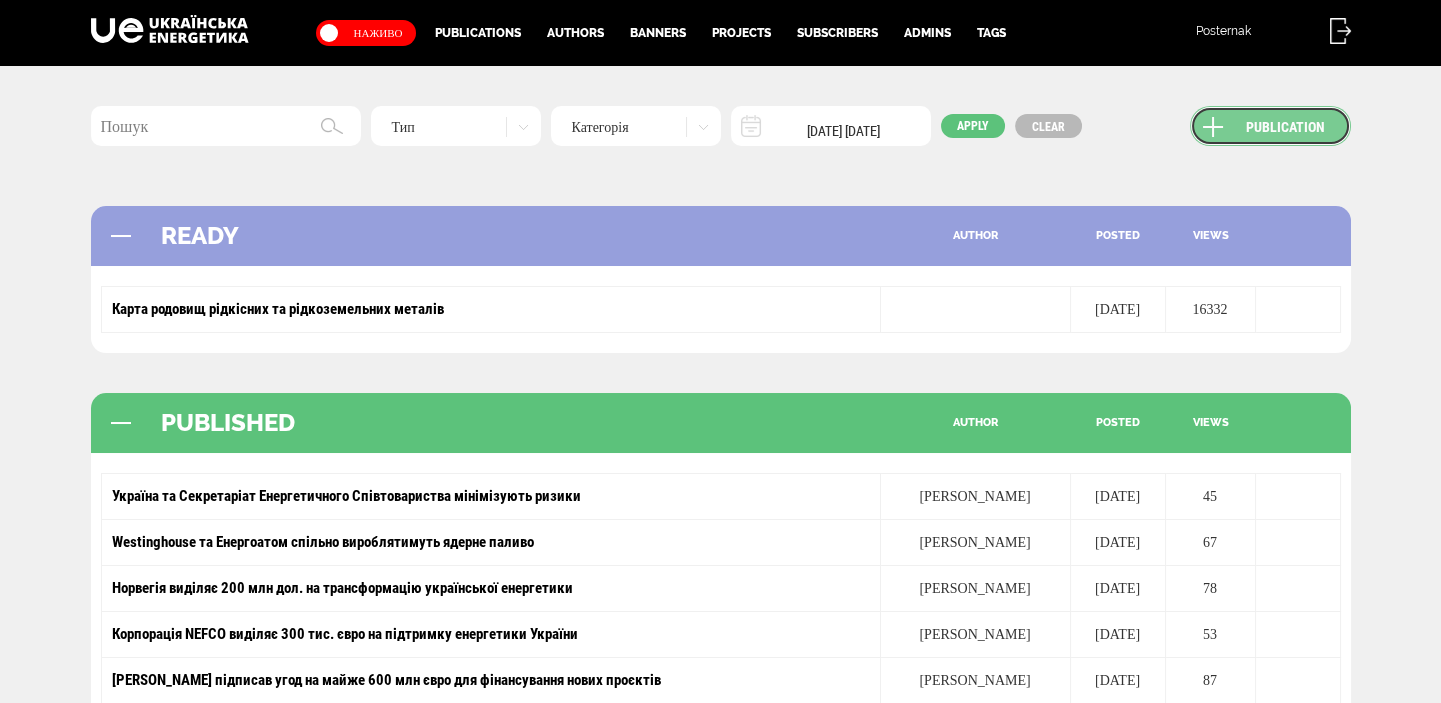 click on "Publication" at bounding box center (1270, 126) 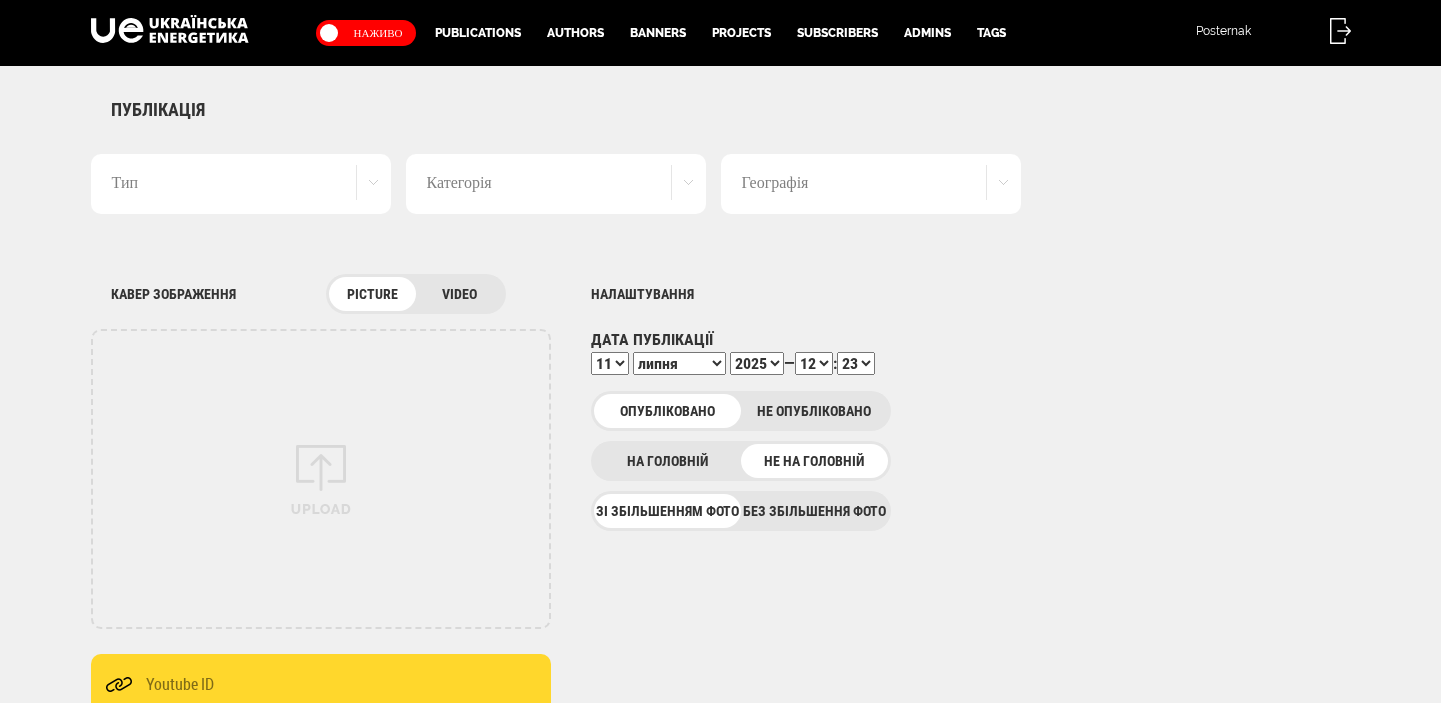 scroll, scrollTop: 0, scrollLeft: 0, axis: both 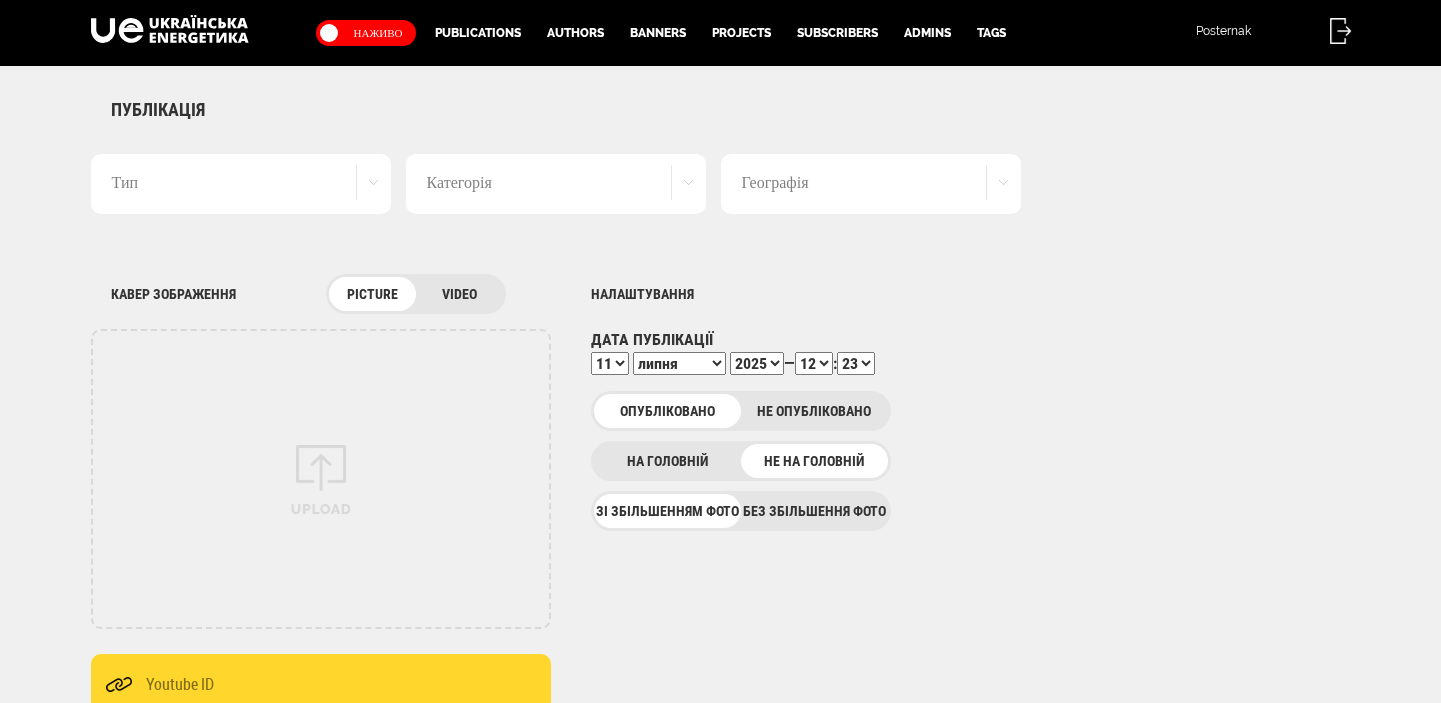 drag, startPoint x: 226, startPoint y: 180, endPoint x: 246, endPoint y: 200, distance: 28.284271 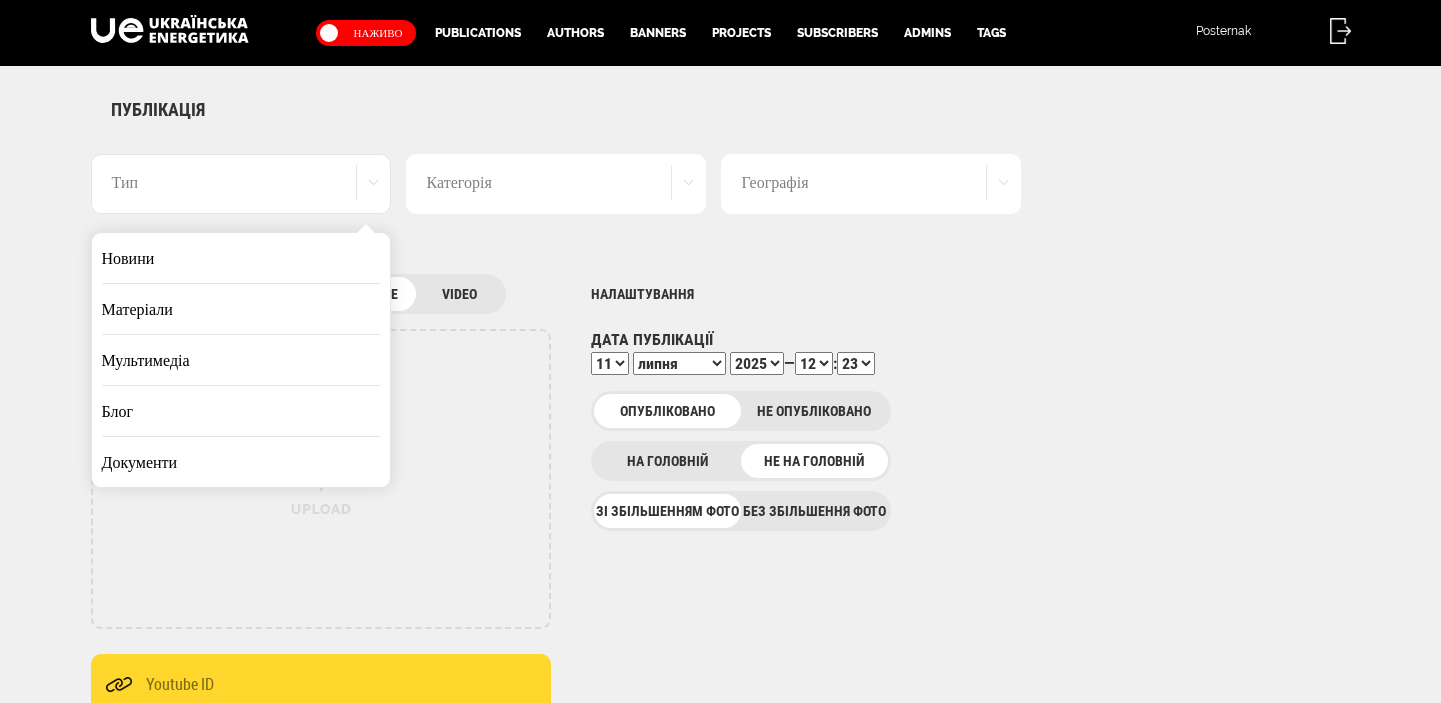 scroll, scrollTop: 0, scrollLeft: 0, axis: both 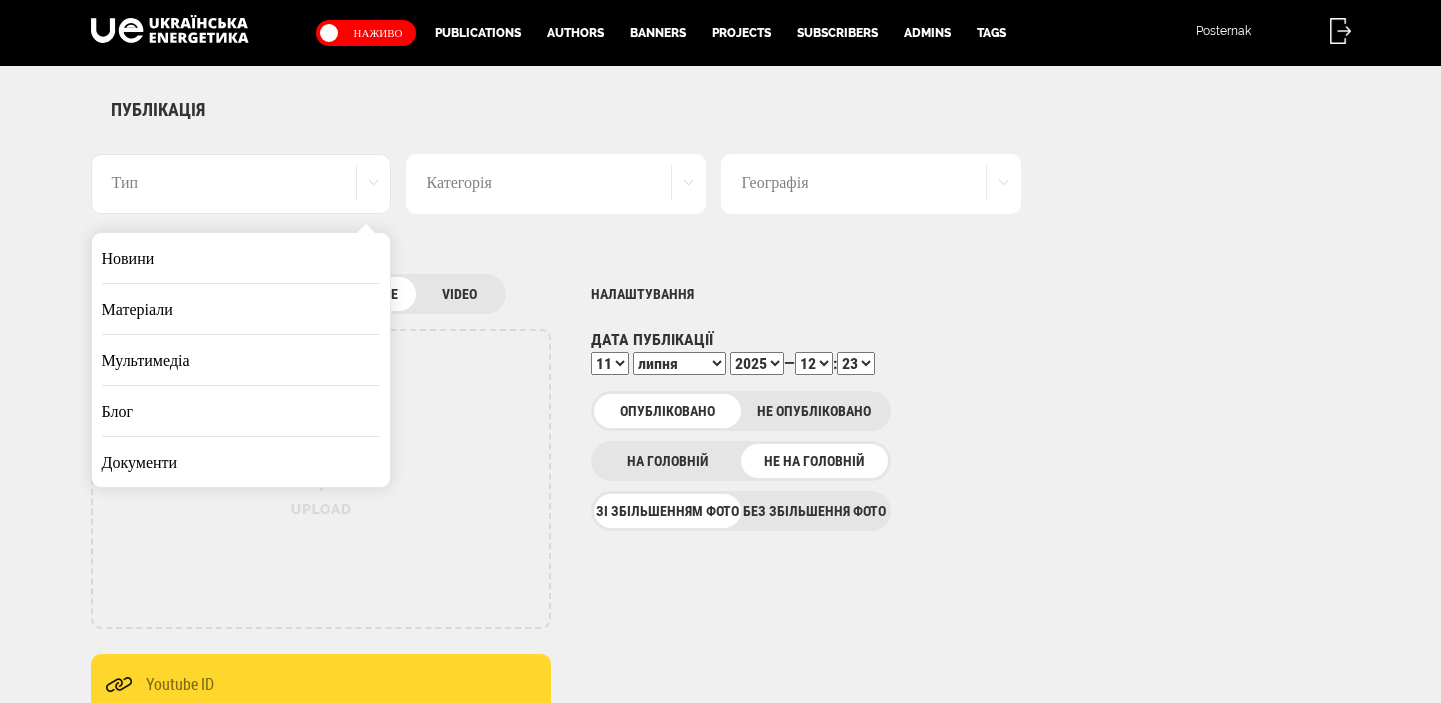 click on "Новини" at bounding box center [241, 258] 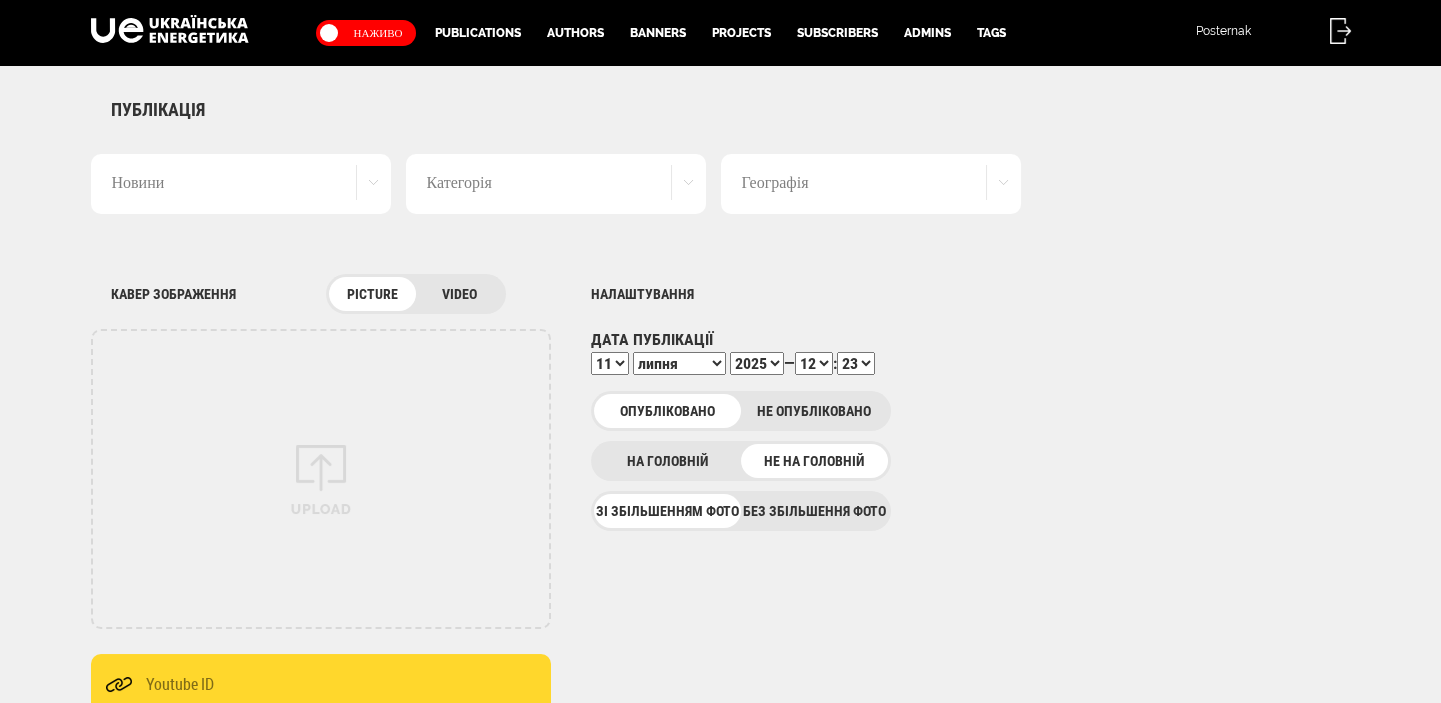 click on "Без збільшення фото" at bounding box center (814, 511) 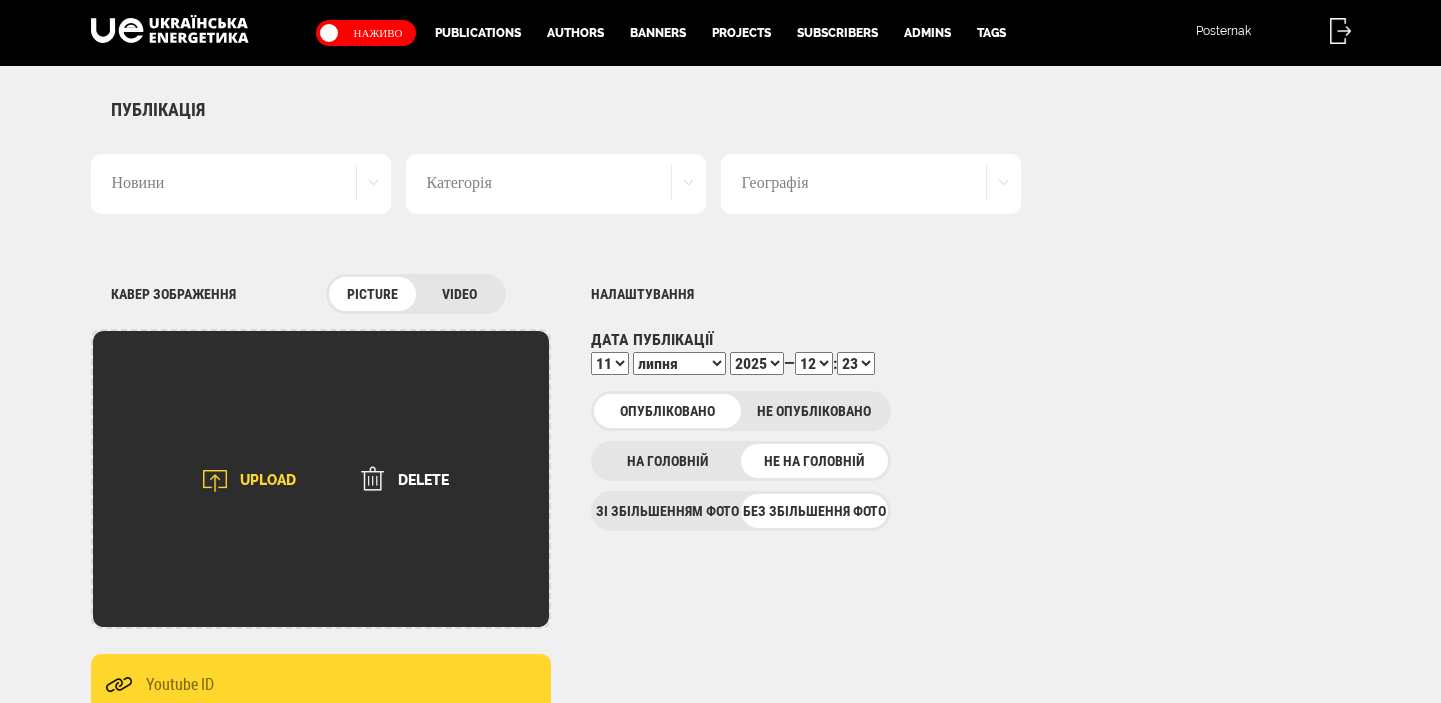 click on "UPLOAD" at bounding box center [243, 481] 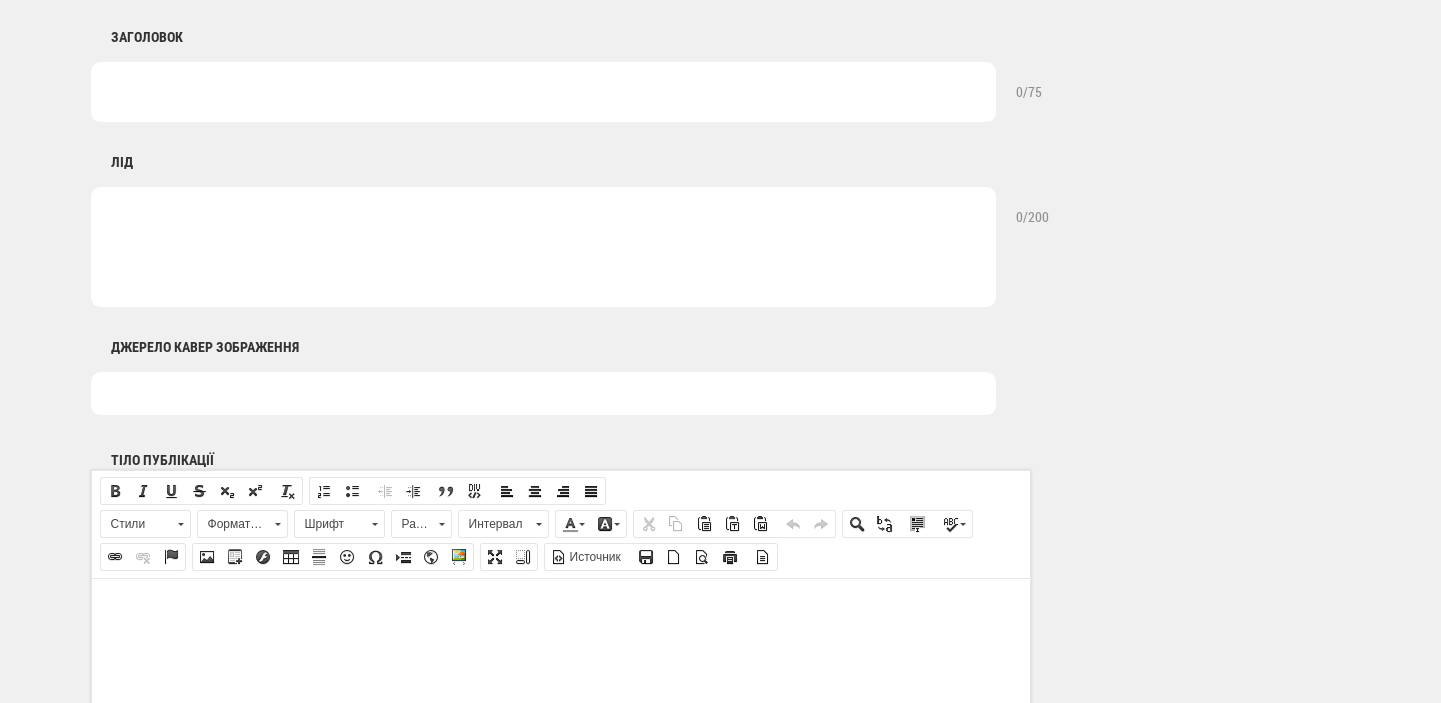 scroll, scrollTop: 1069, scrollLeft: 0, axis: vertical 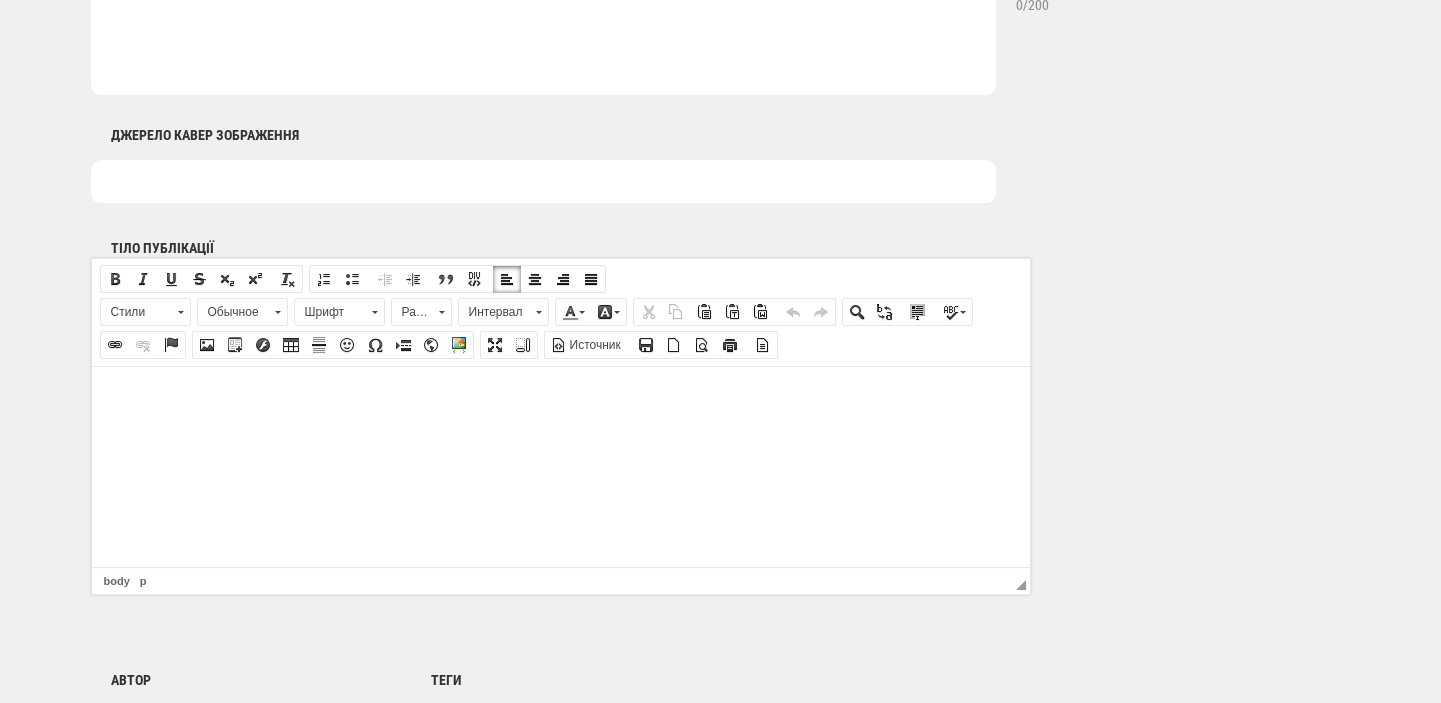 click at bounding box center (560, 396) 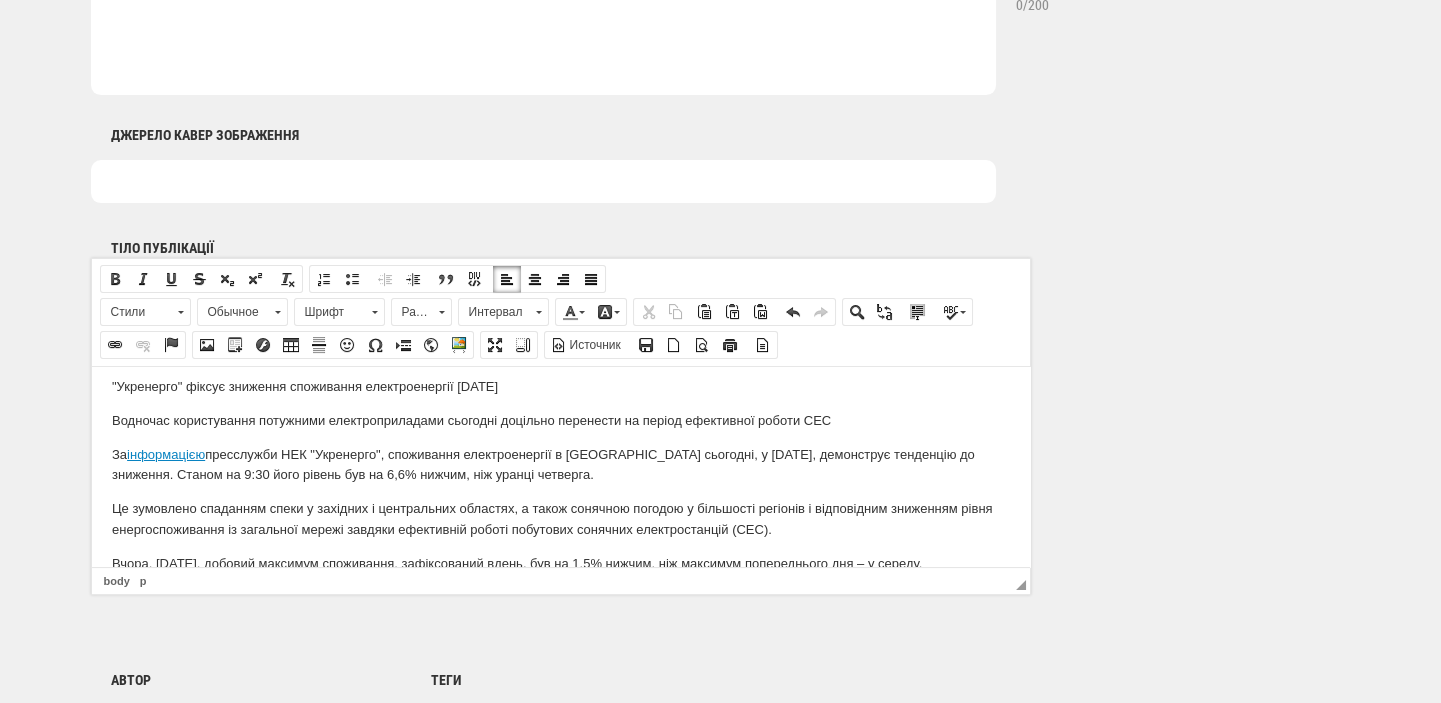 scroll, scrollTop: 0, scrollLeft: 0, axis: both 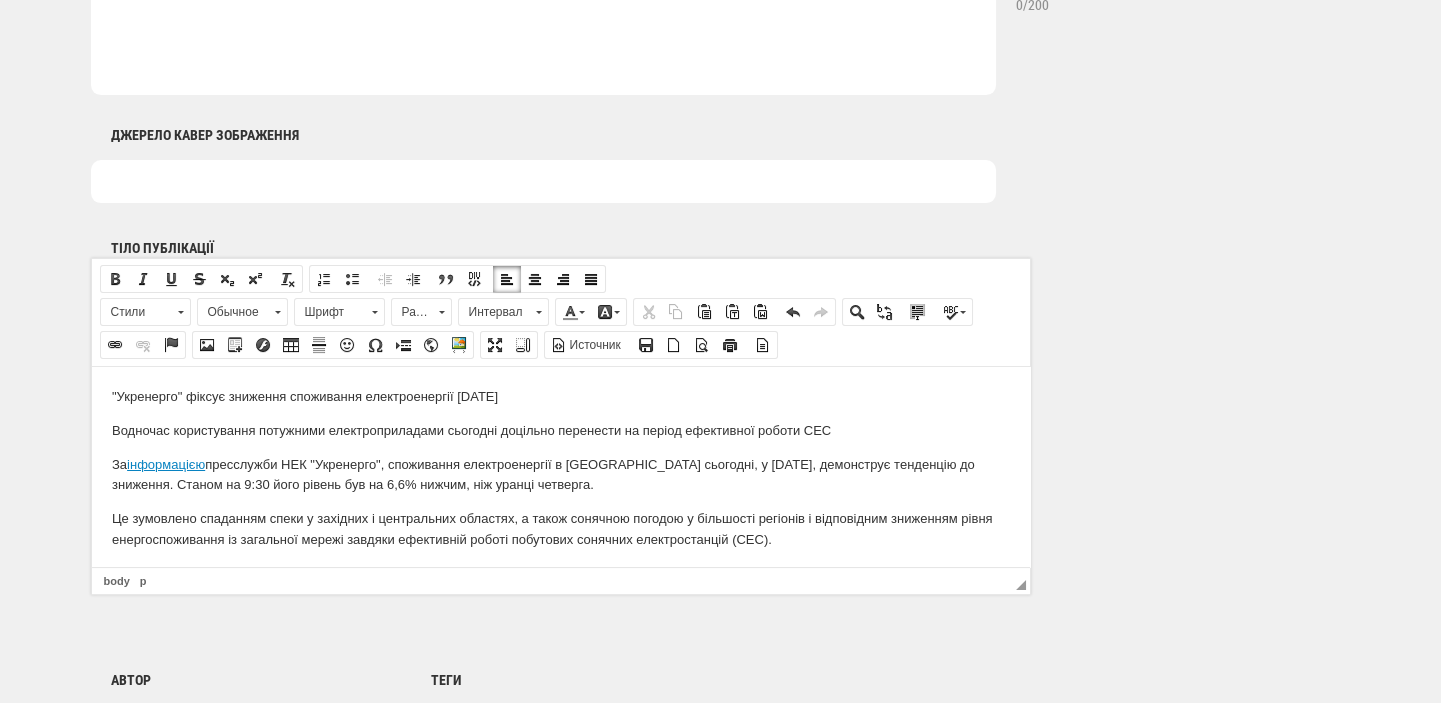 drag, startPoint x: 514, startPoint y: 388, endPoint x: 65, endPoint y: 402, distance: 449.2182 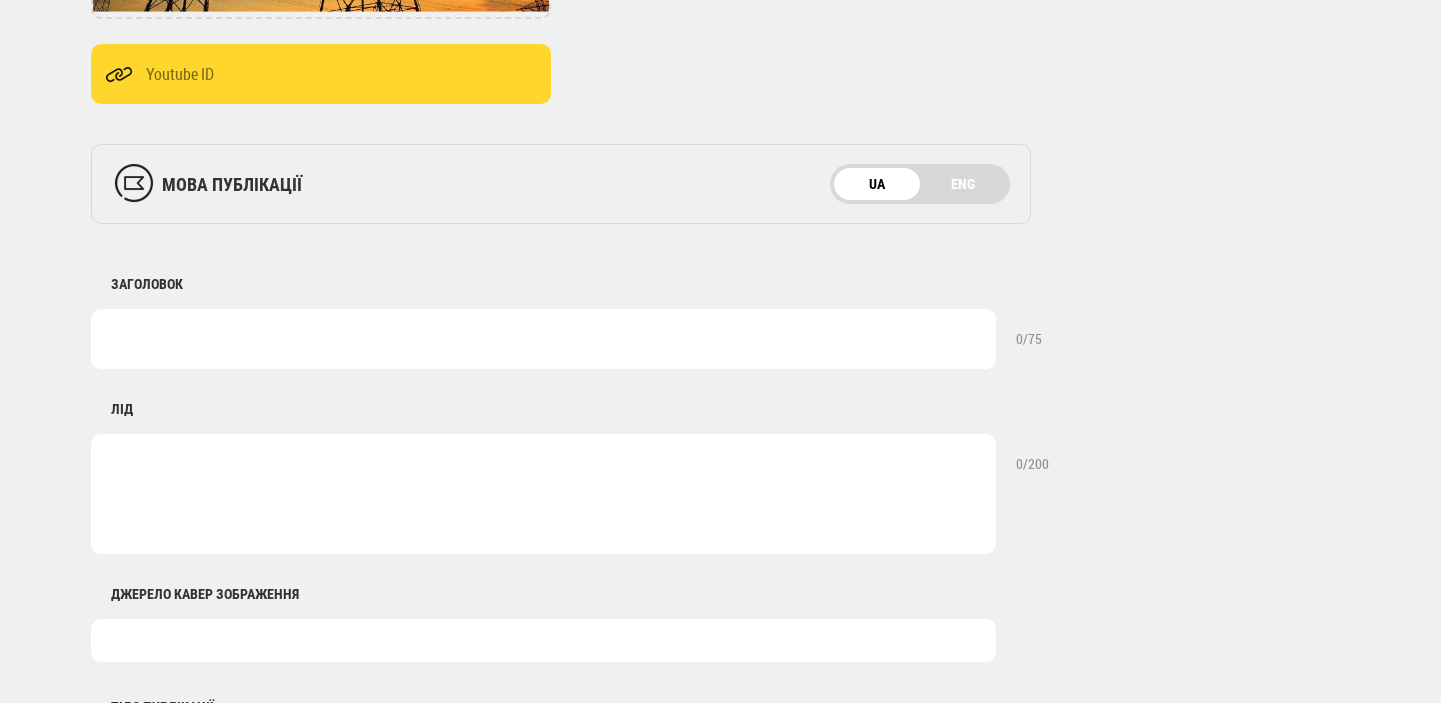 scroll, scrollTop: 432, scrollLeft: 0, axis: vertical 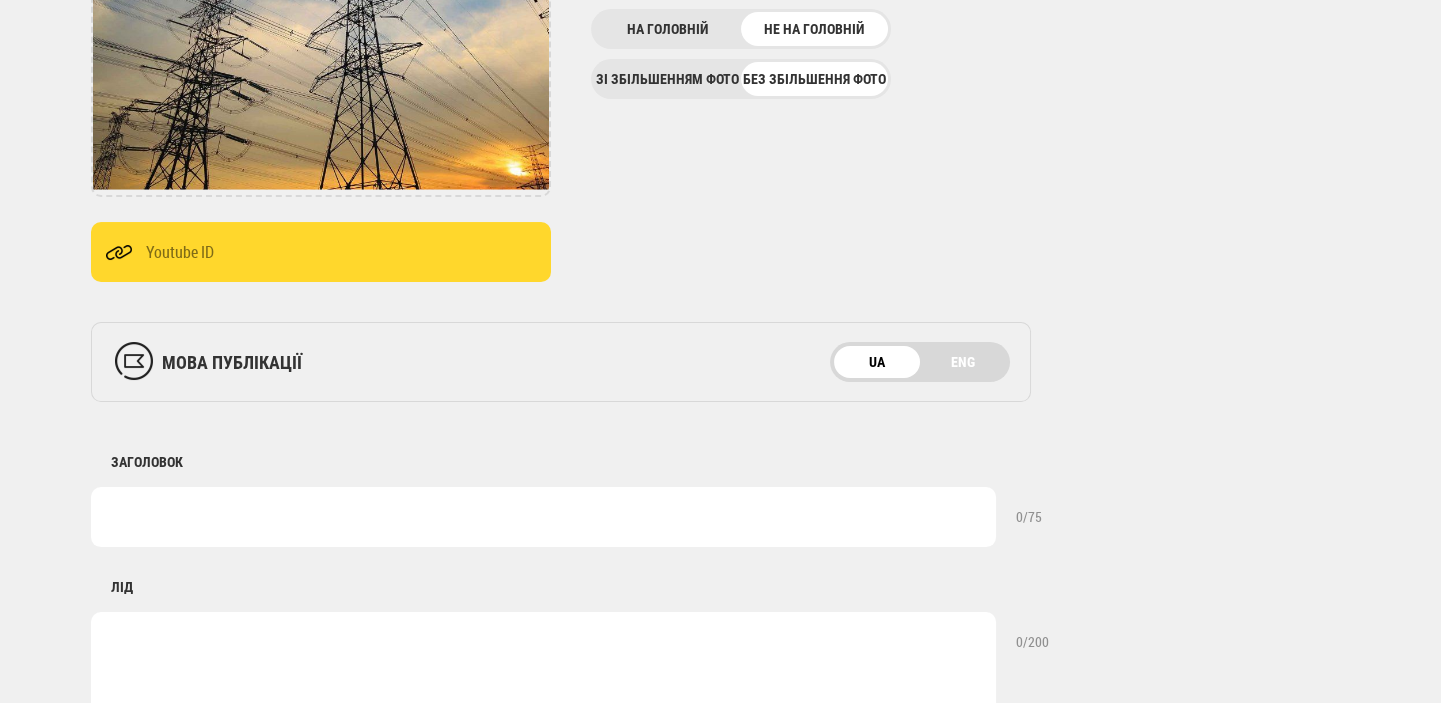 click at bounding box center (543, 517) 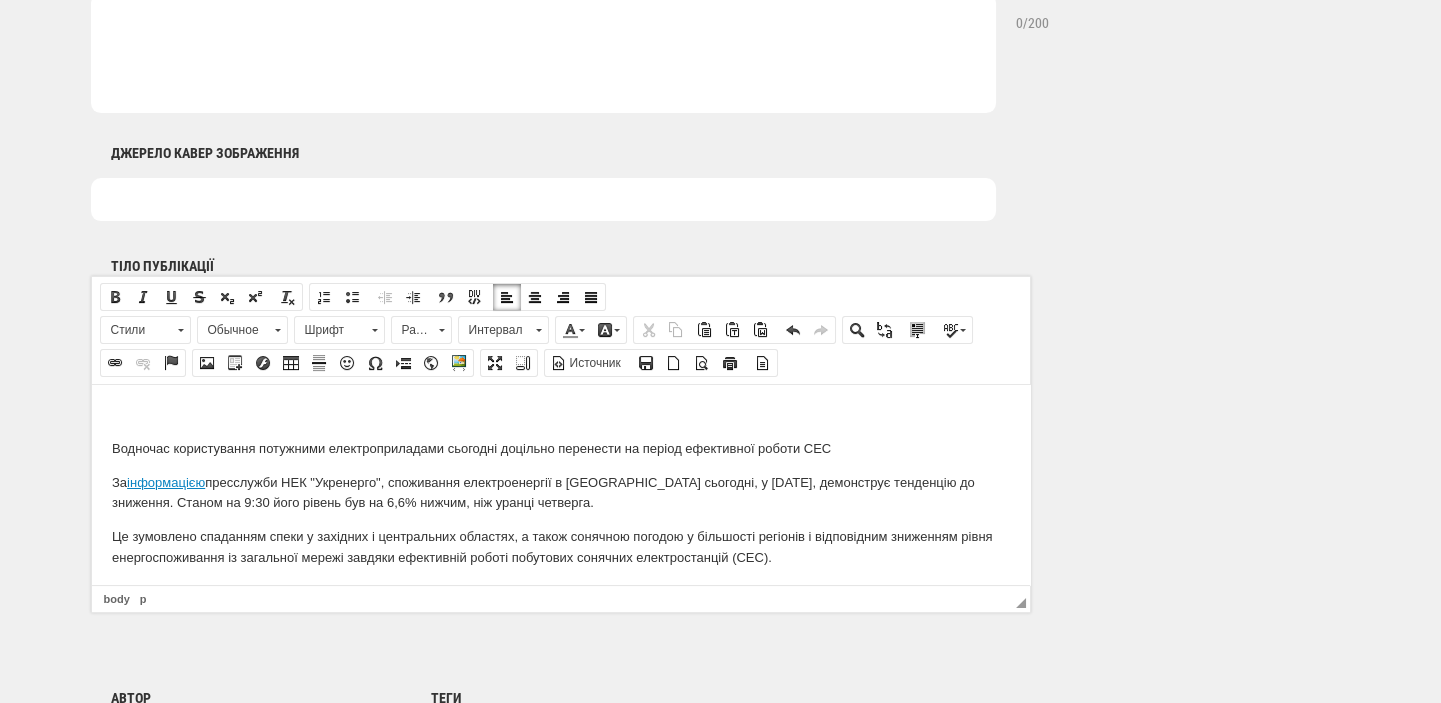scroll, scrollTop: 1069, scrollLeft: 0, axis: vertical 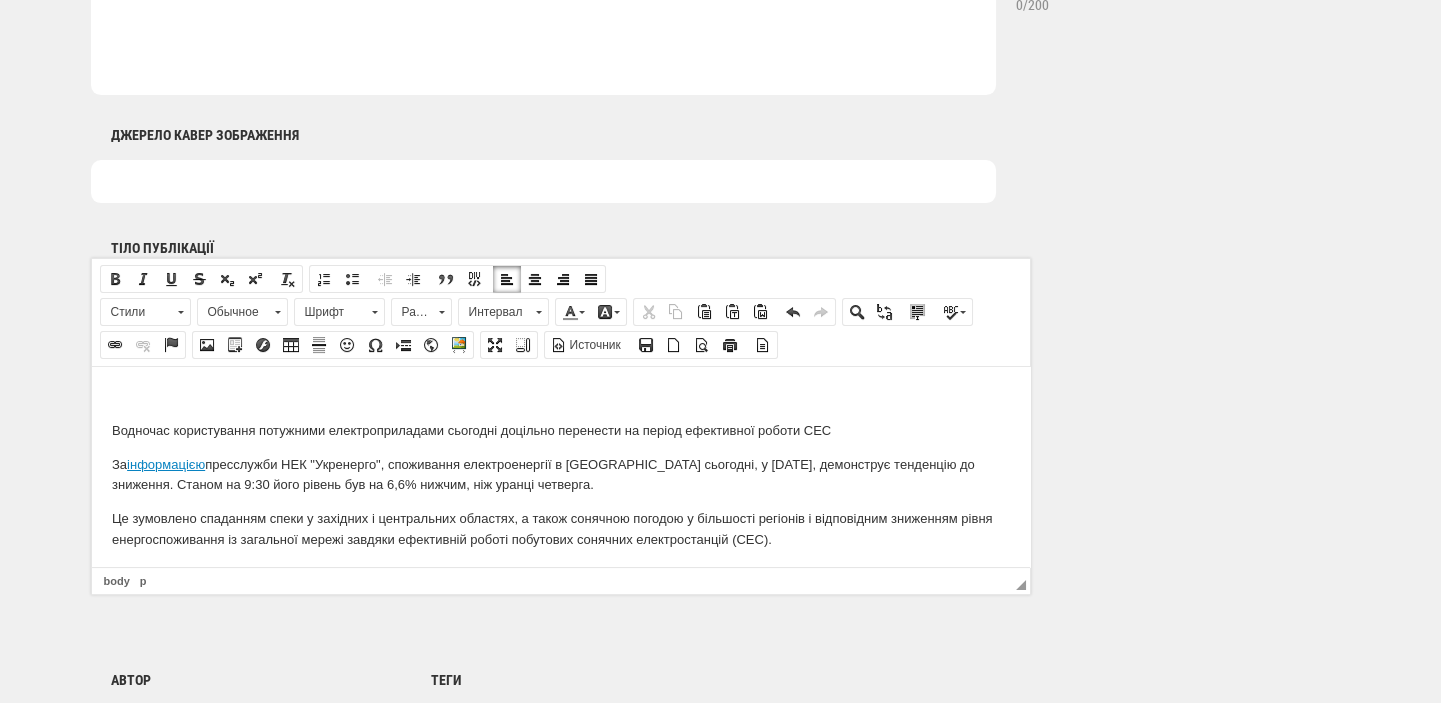 type on ""Укренерго" фіксує зниження споживання електроенергії [DATE]" 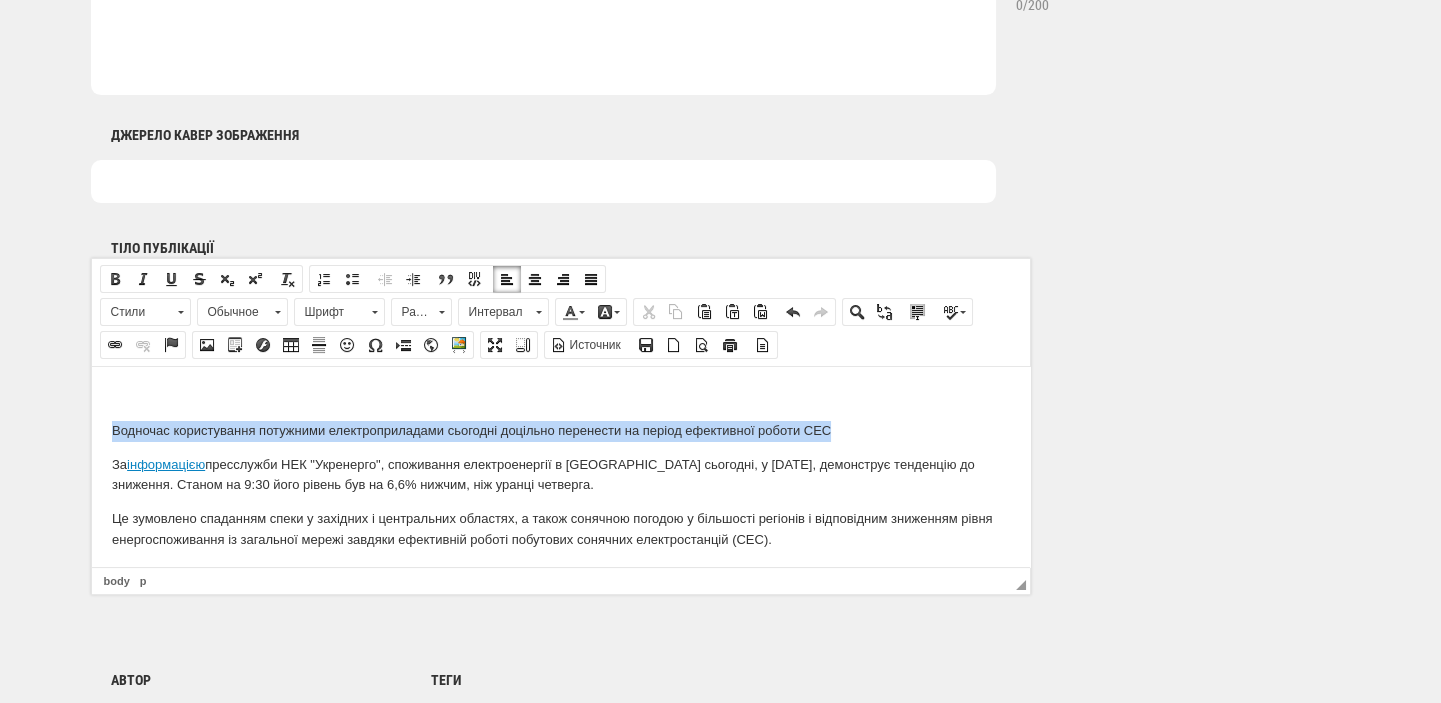 drag, startPoint x: 841, startPoint y: 419, endPoint x: 105, endPoint y: 412, distance: 736.03326 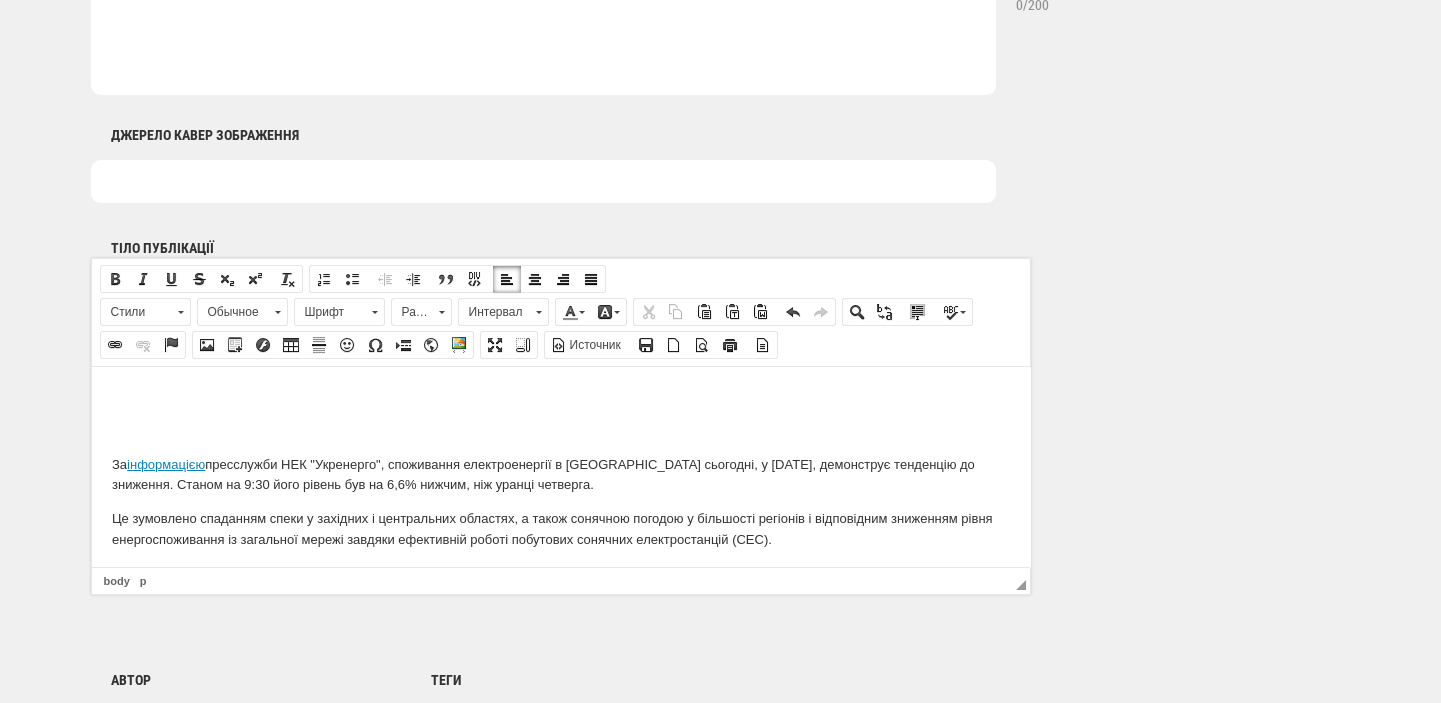 scroll, scrollTop: 645, scrollLeft: 0, axis: vertical 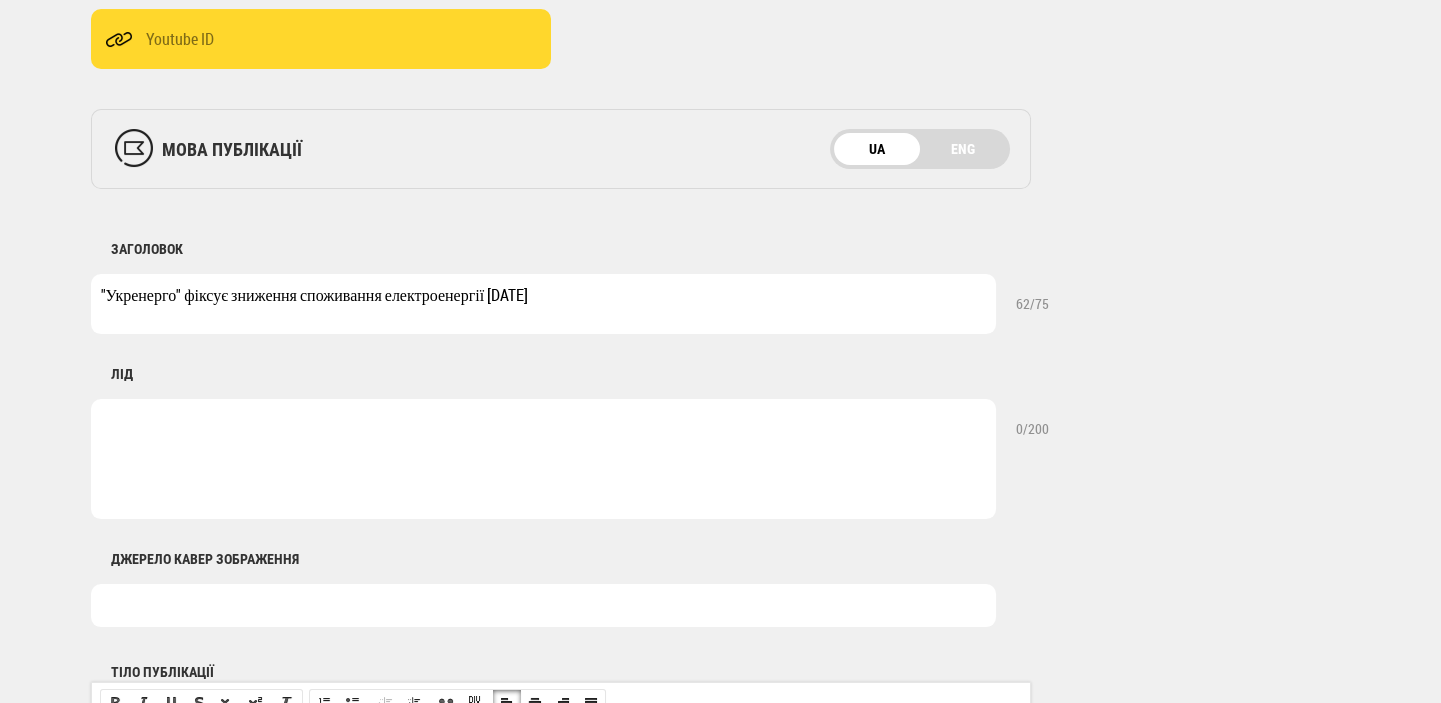 click at bounding box center [543, 459] 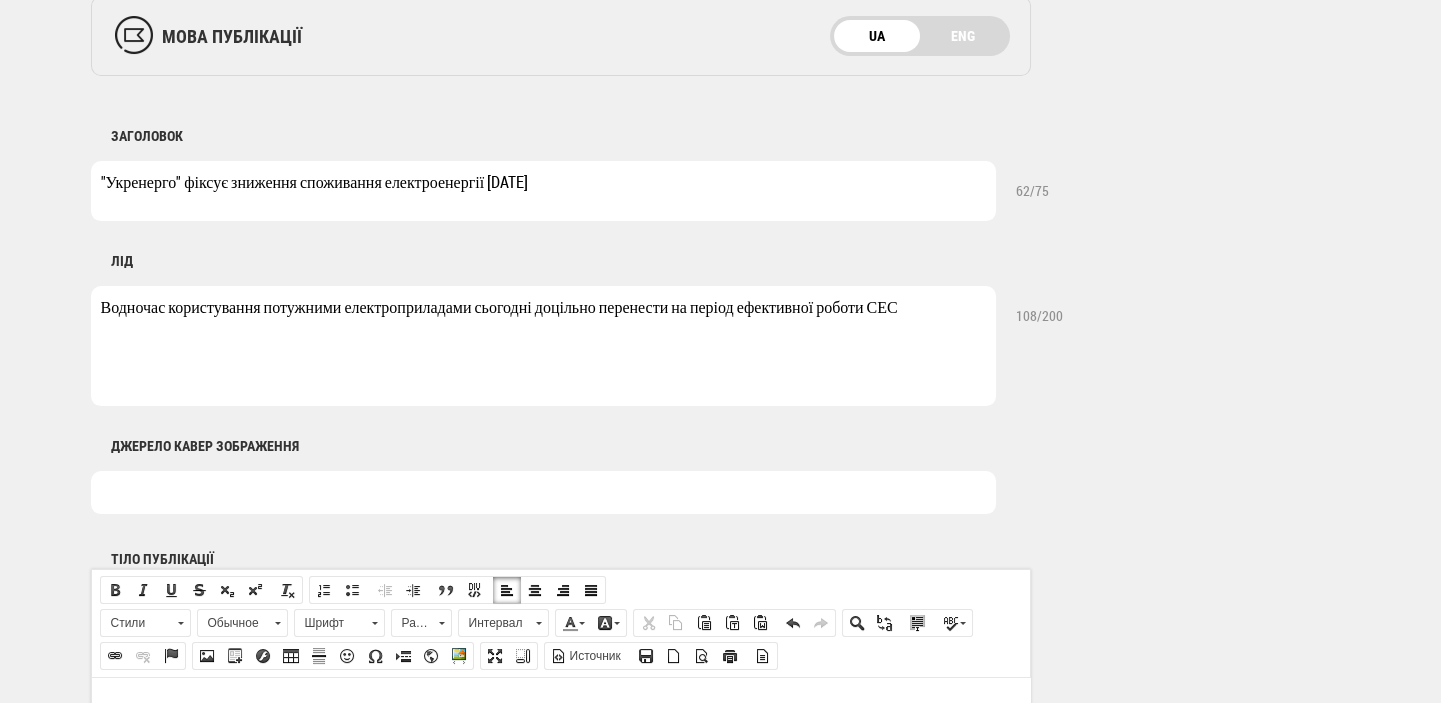 scroll, scrollTop: 1069, scrollLeft: 0, axis: vertical 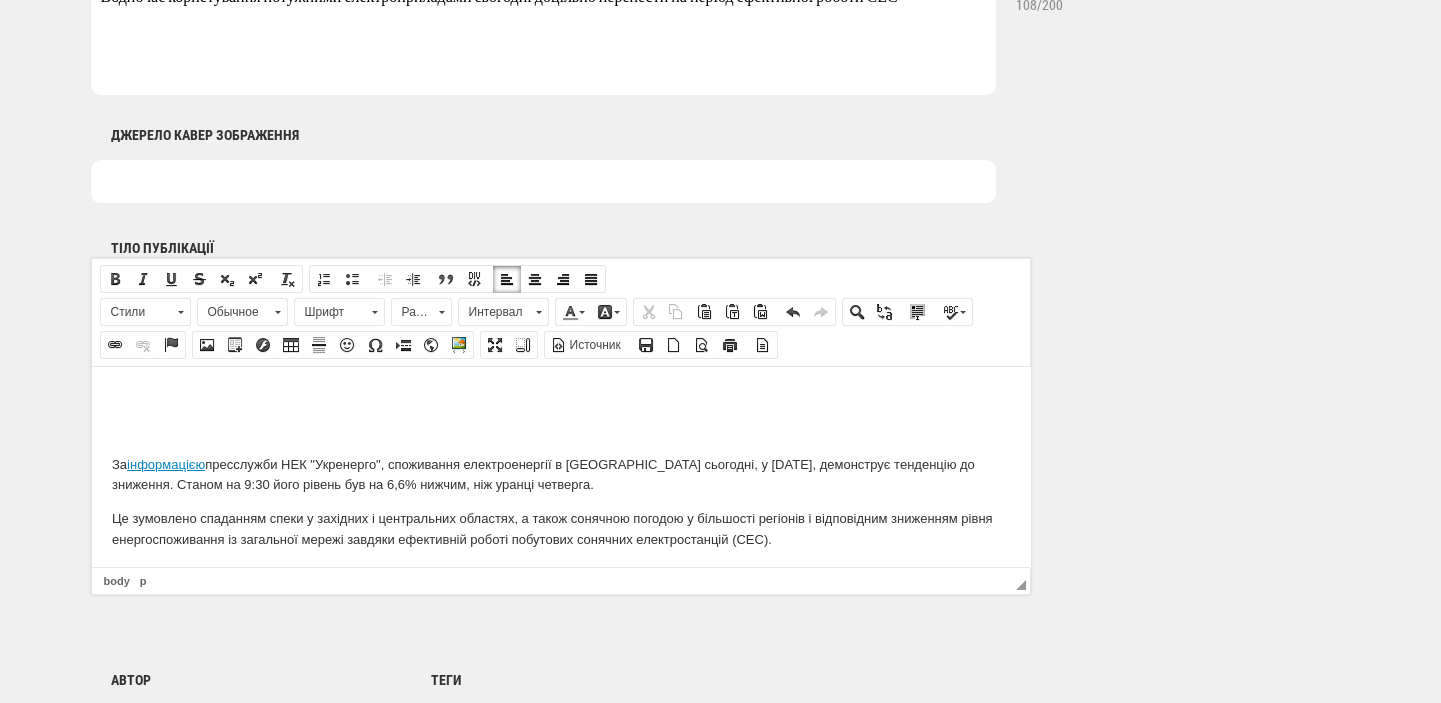 type on "Водночас користування потужними електроприладами сьогодні доцільно перенести на період ефективної роботи СЕС" 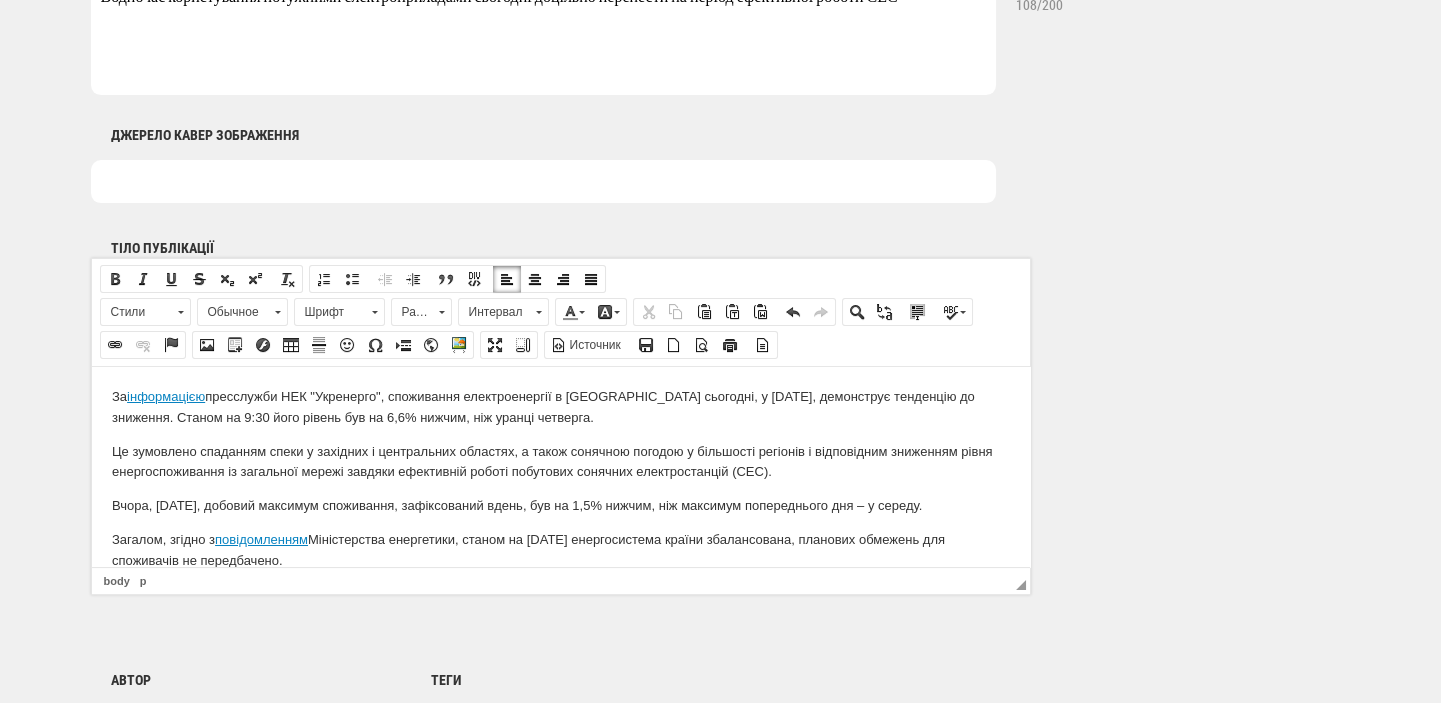 click at bounding box center [543, 181] 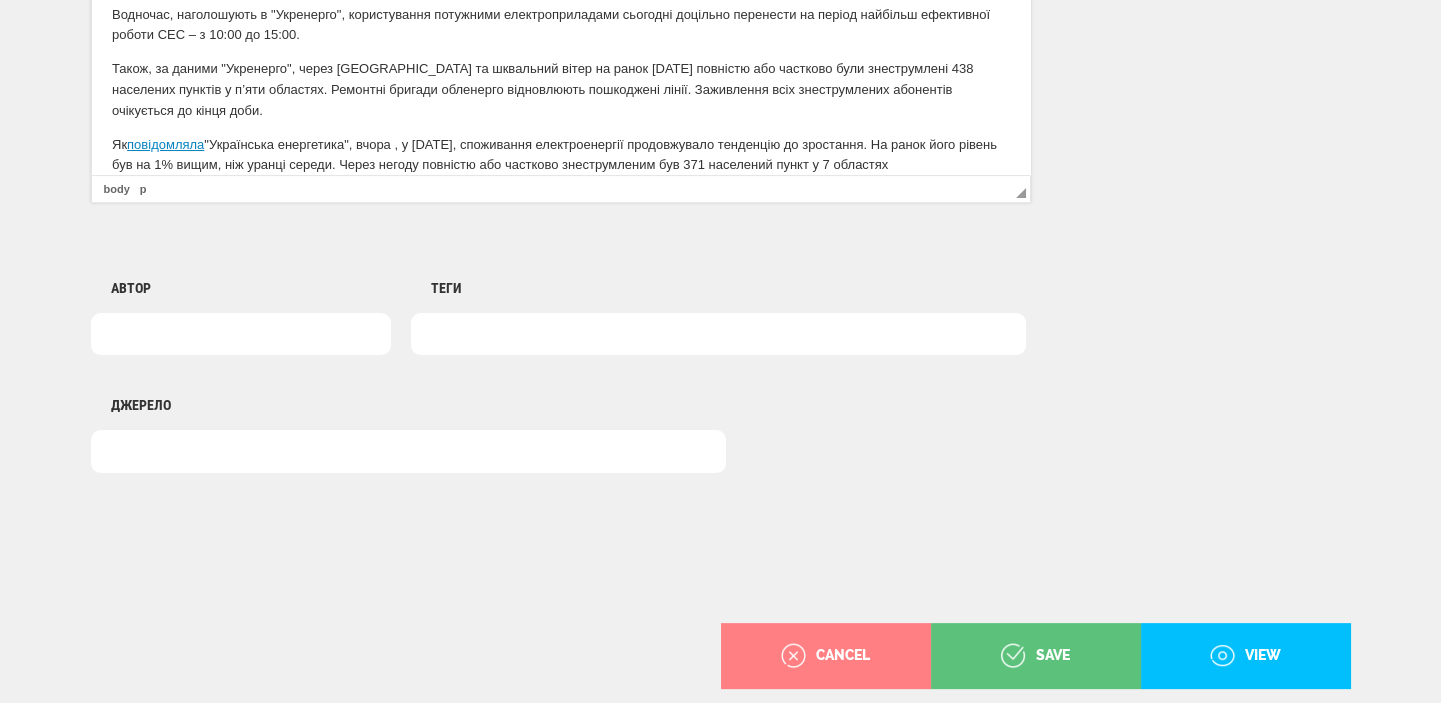 scroll, scrollTop: 1493, scrollLeft: 0, axis: vertical 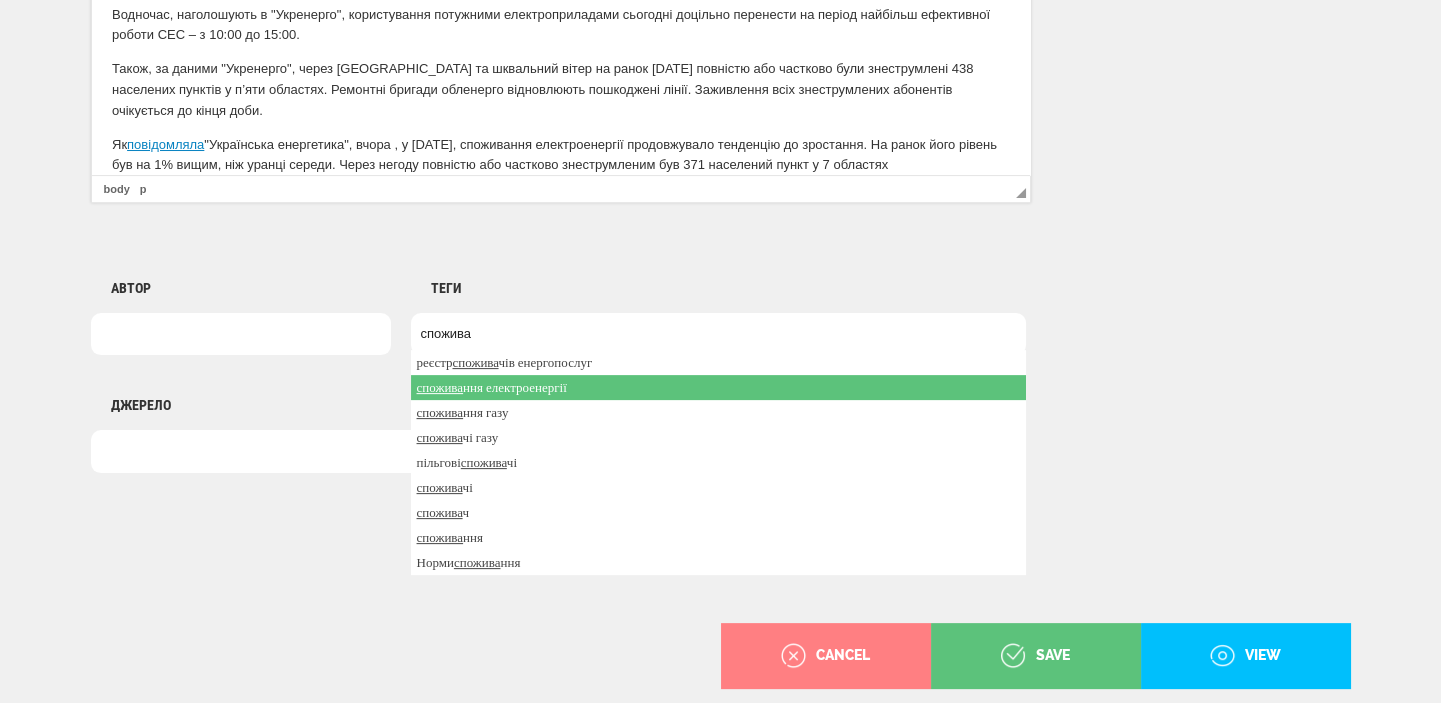 type on "спожива" 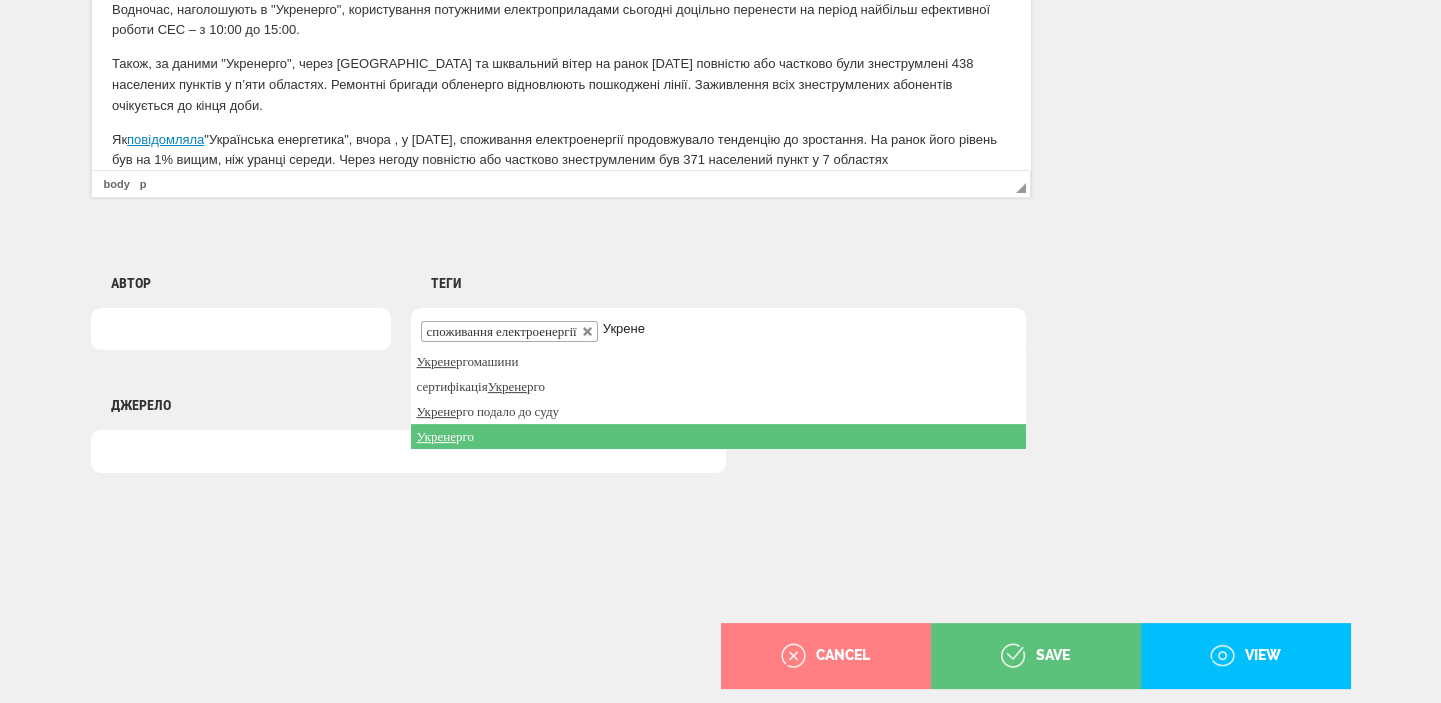 type on "Укрене" 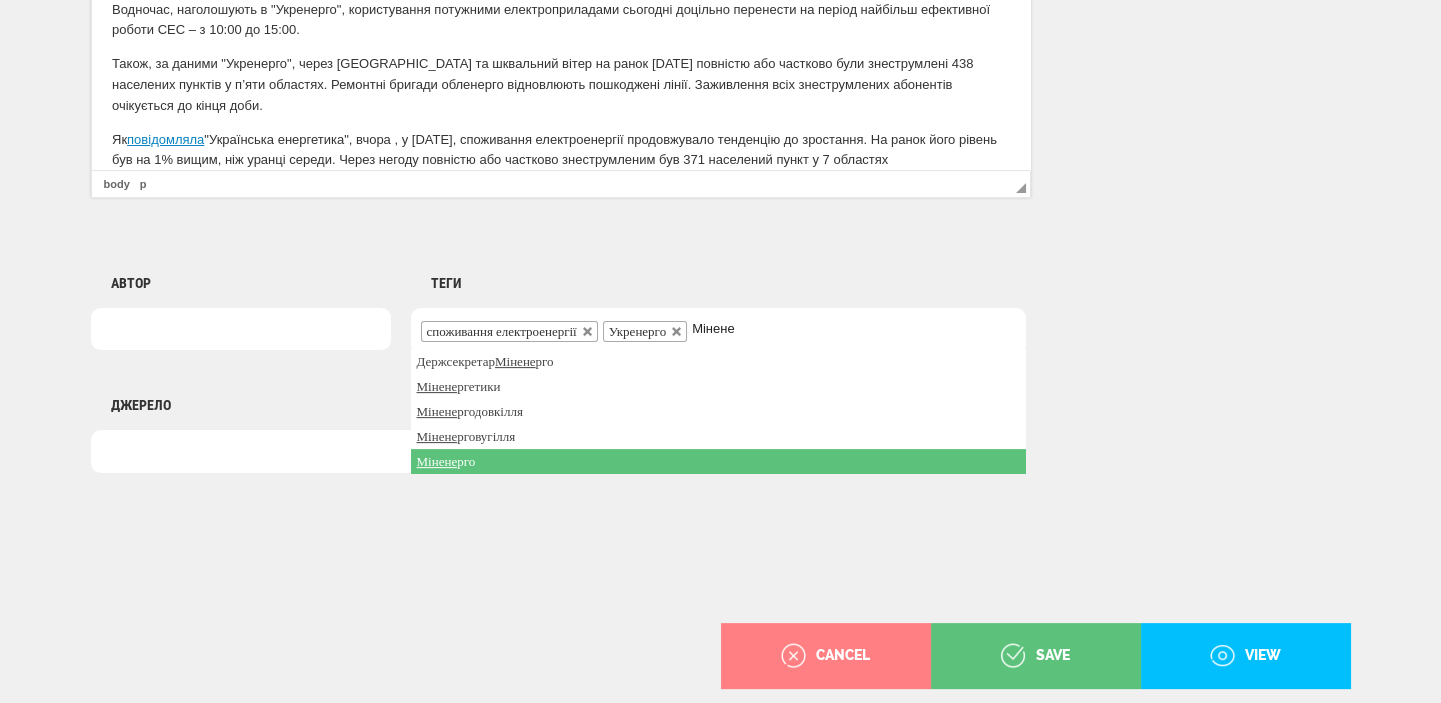 type on "Мінене" 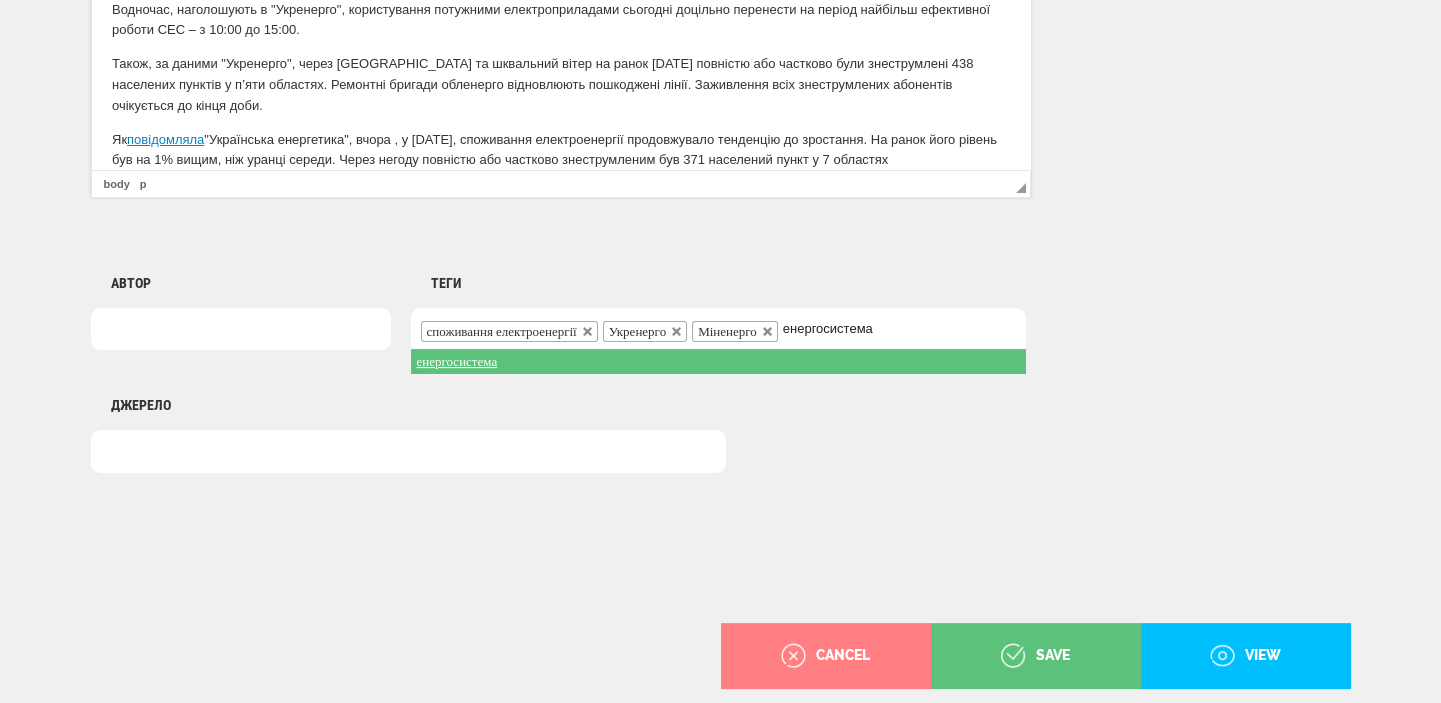 type on "енергосистема" 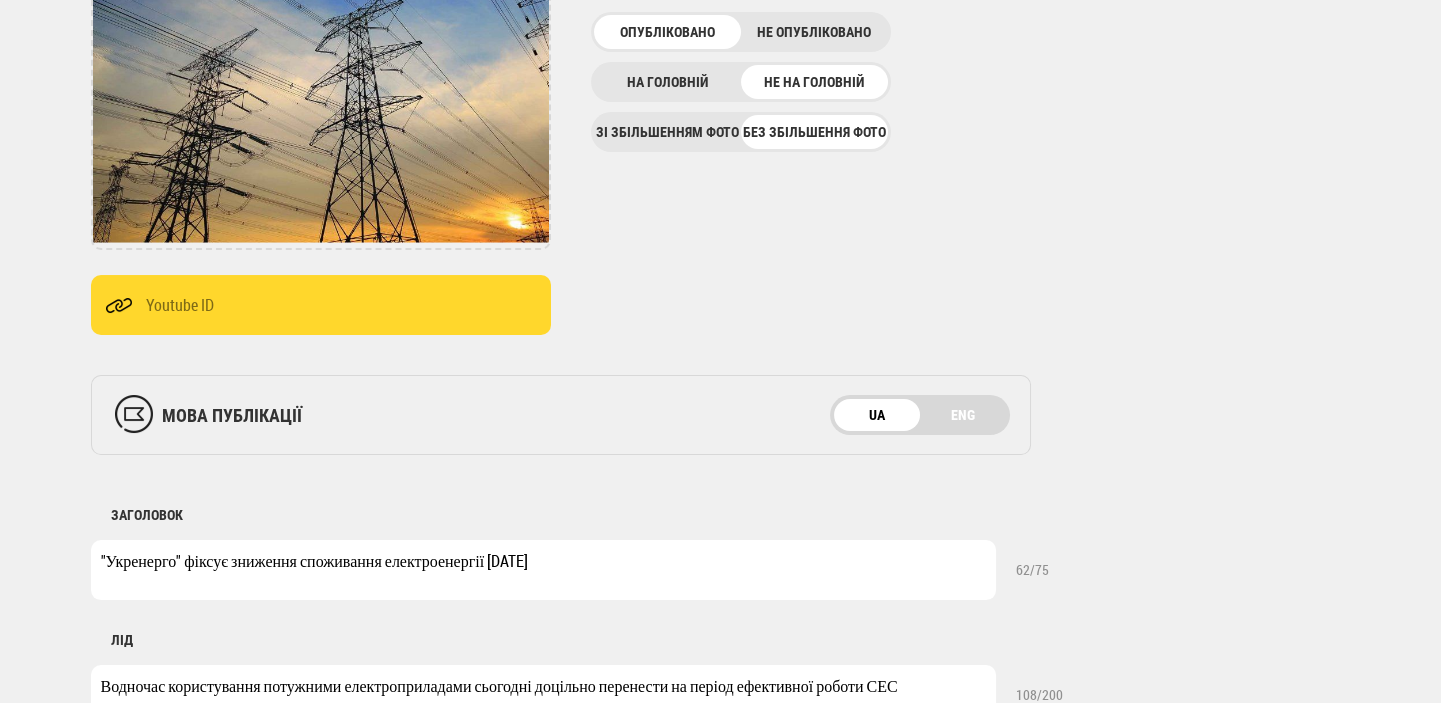 scroll, scrollTop: 225, scrollLeft: 0, axis: vertical 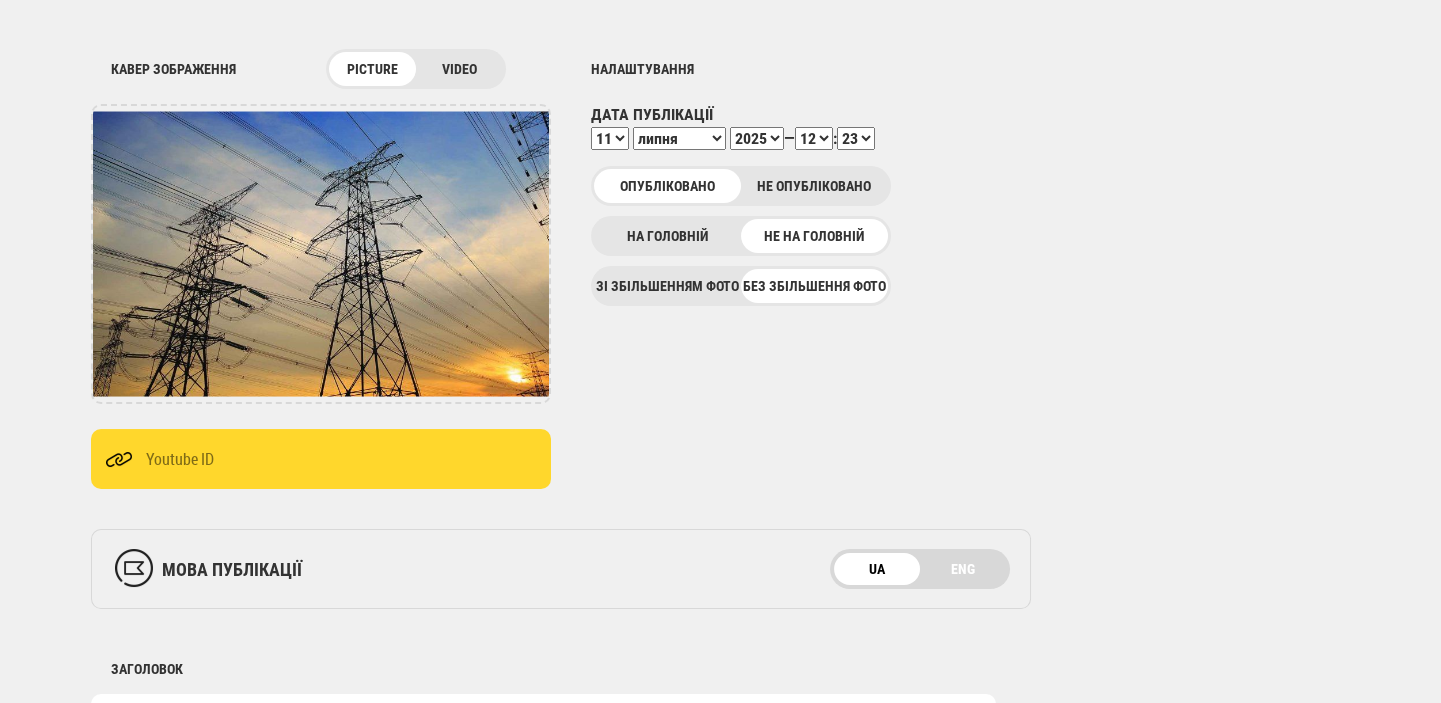 click on "00
01
02
03
04
05
06
07
08
09
10
11
12
13
14
15
16
17
18
19
20
21
22
23
24
25
26
27
28
29
30
31
32
33
34
35
36
37
38
39
40
41
42
43
44
45
46
47
48
49
50
51
52
53
54
55
56
57
58
59" at bounding box center [856, 138] 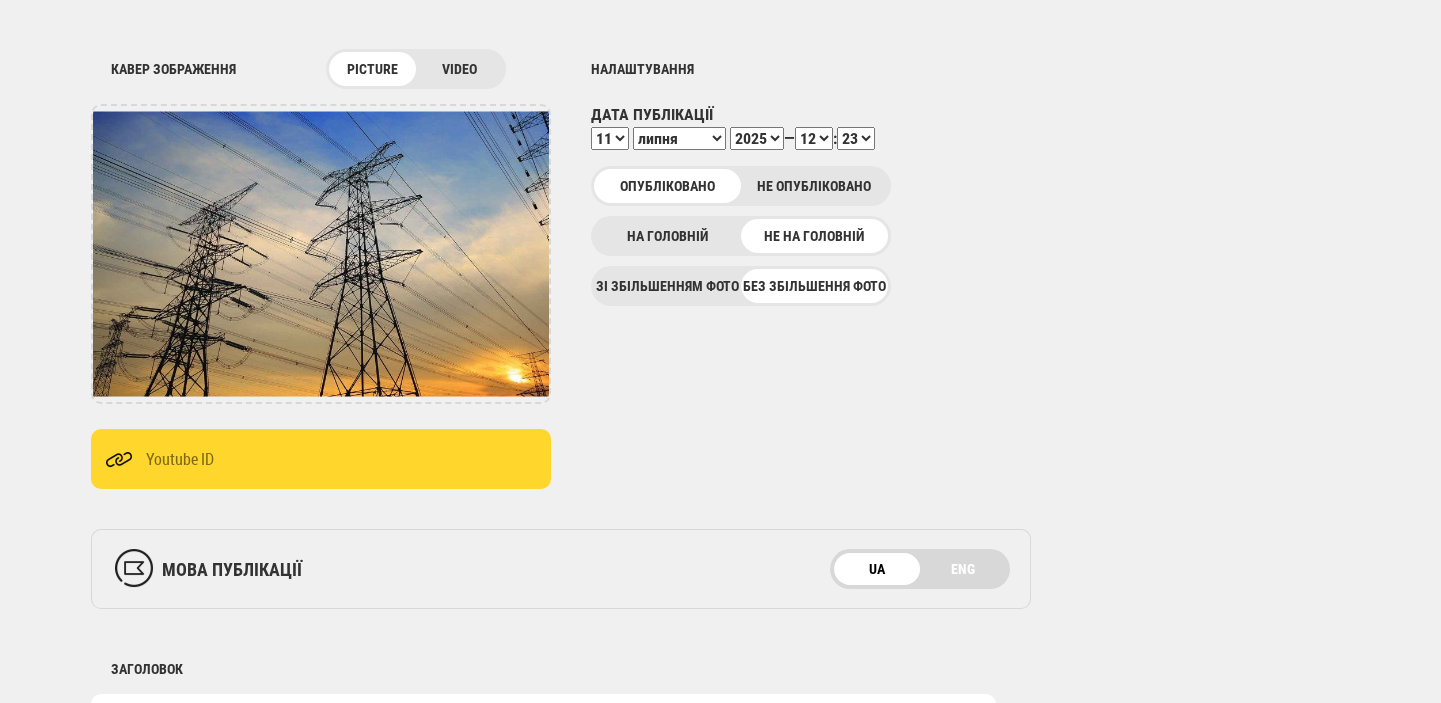 select on "26" 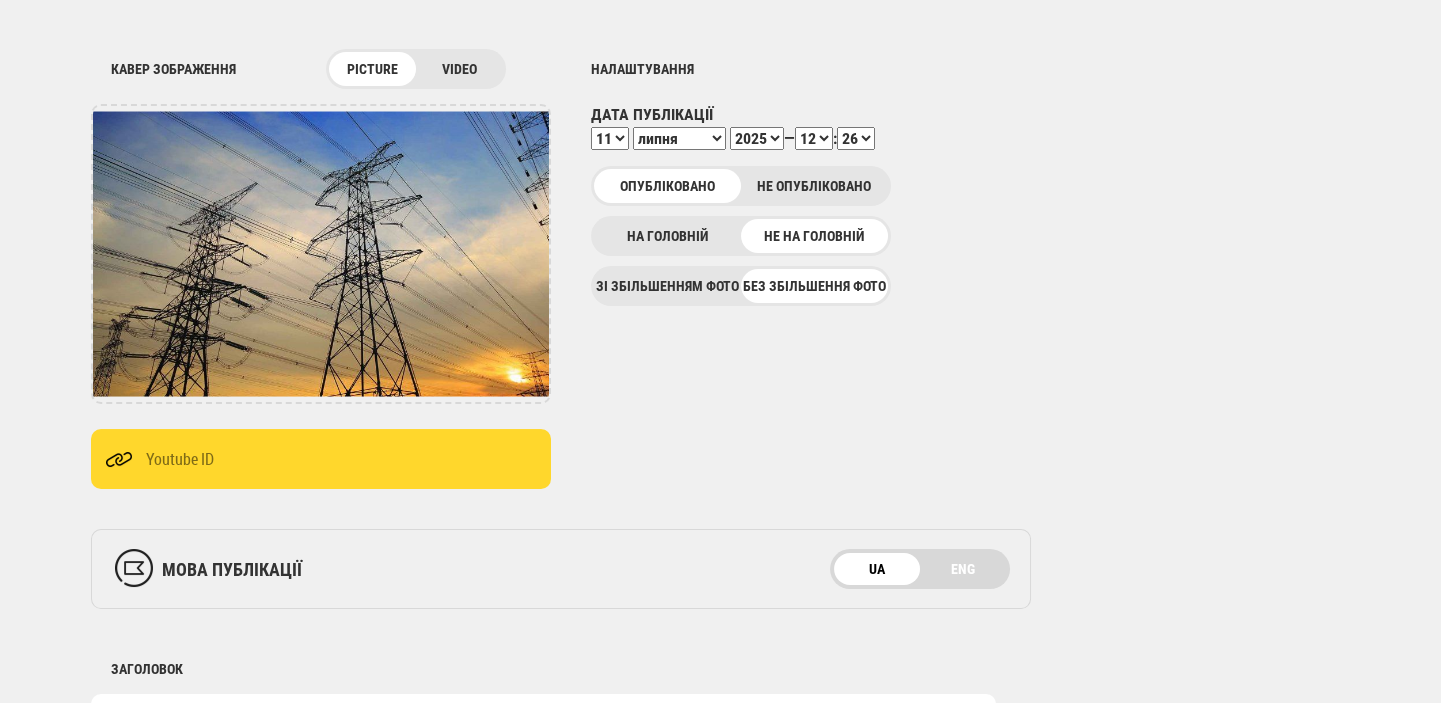 click on "00
01
02
03
04
05
06
07
08
09
10
11
12
13
14
15
16
17
18
19
20
21
22
23
24
25
26
27
28
29
30
31
32
33
34
35
36
37
38
39
40
41
42
43
44
45
46
47
48
49
50
51
52
53
54
55
56
57
58
59" at bounding box center (856, 138) 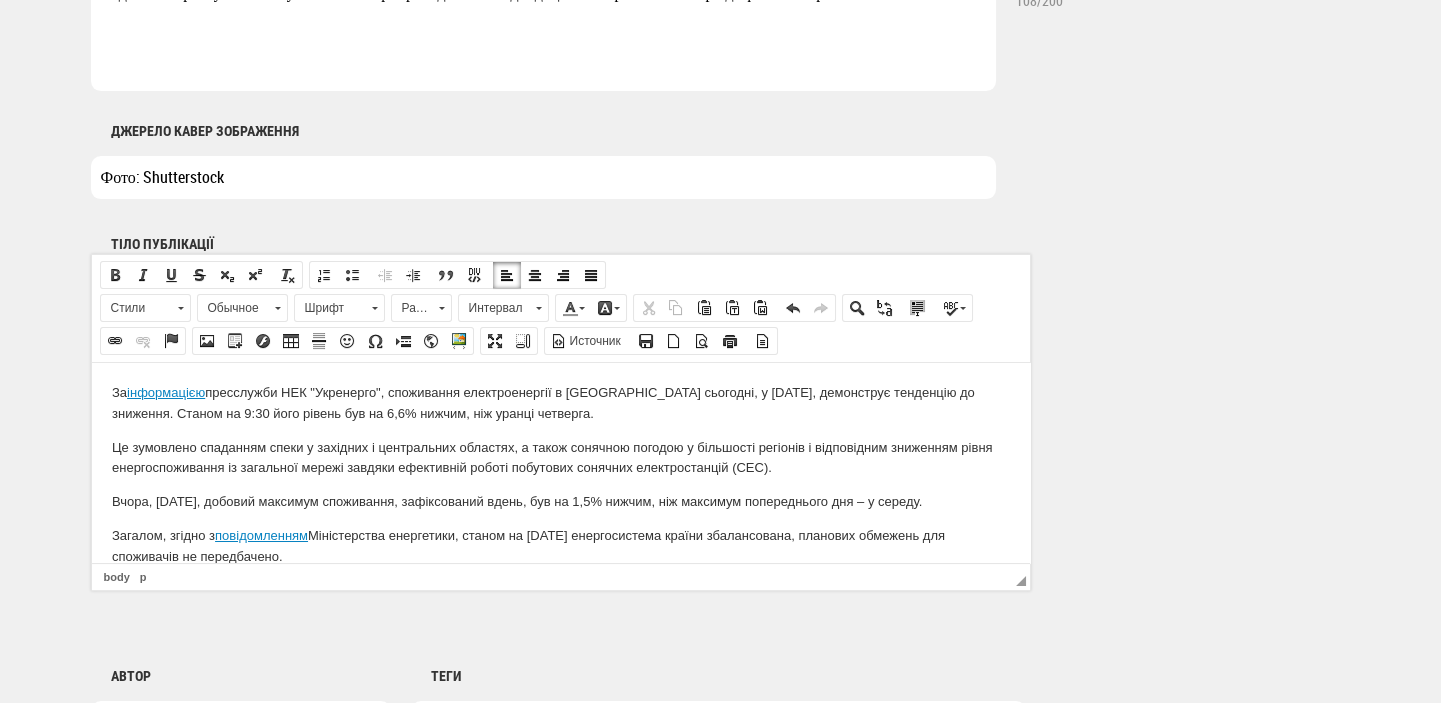 scroll, scrollTop: 1498, scrollLeft: 0, axis: vertical 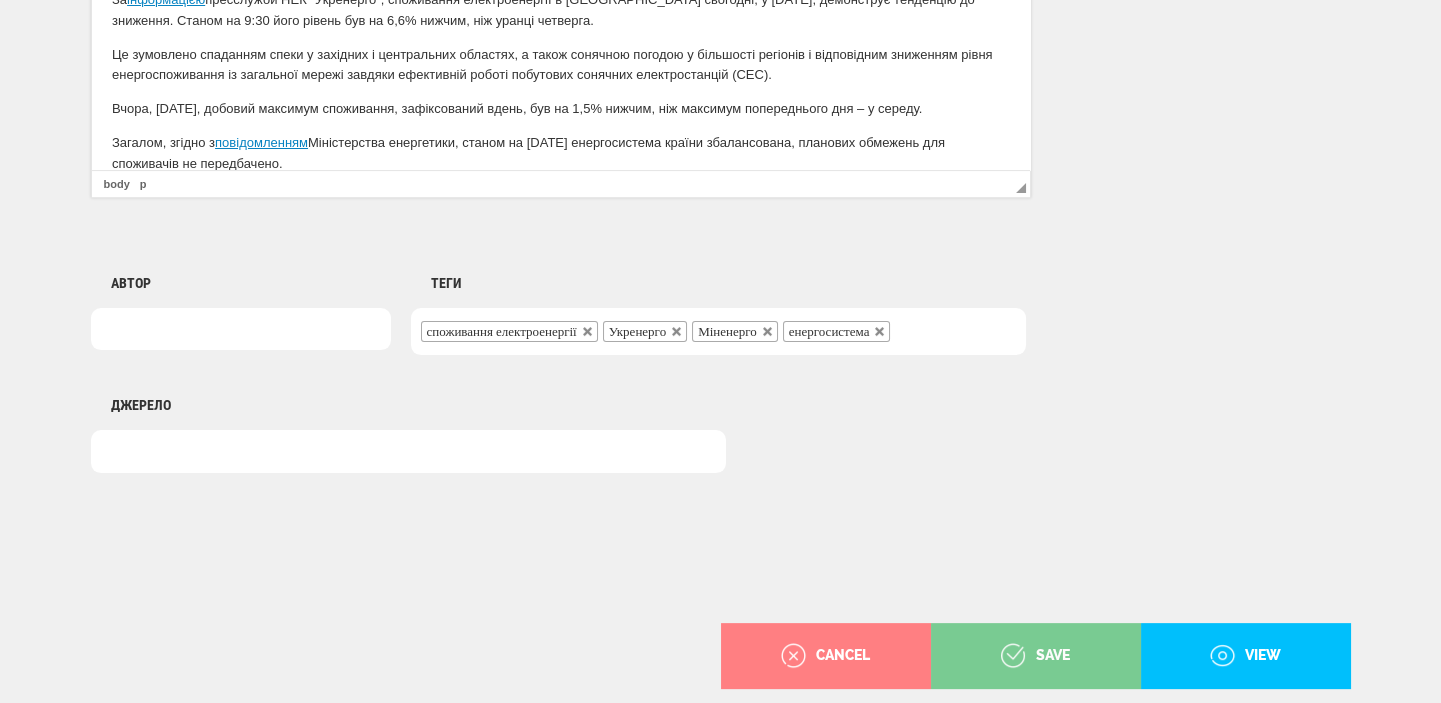 click on "save" at bounding box center [1036, 656] 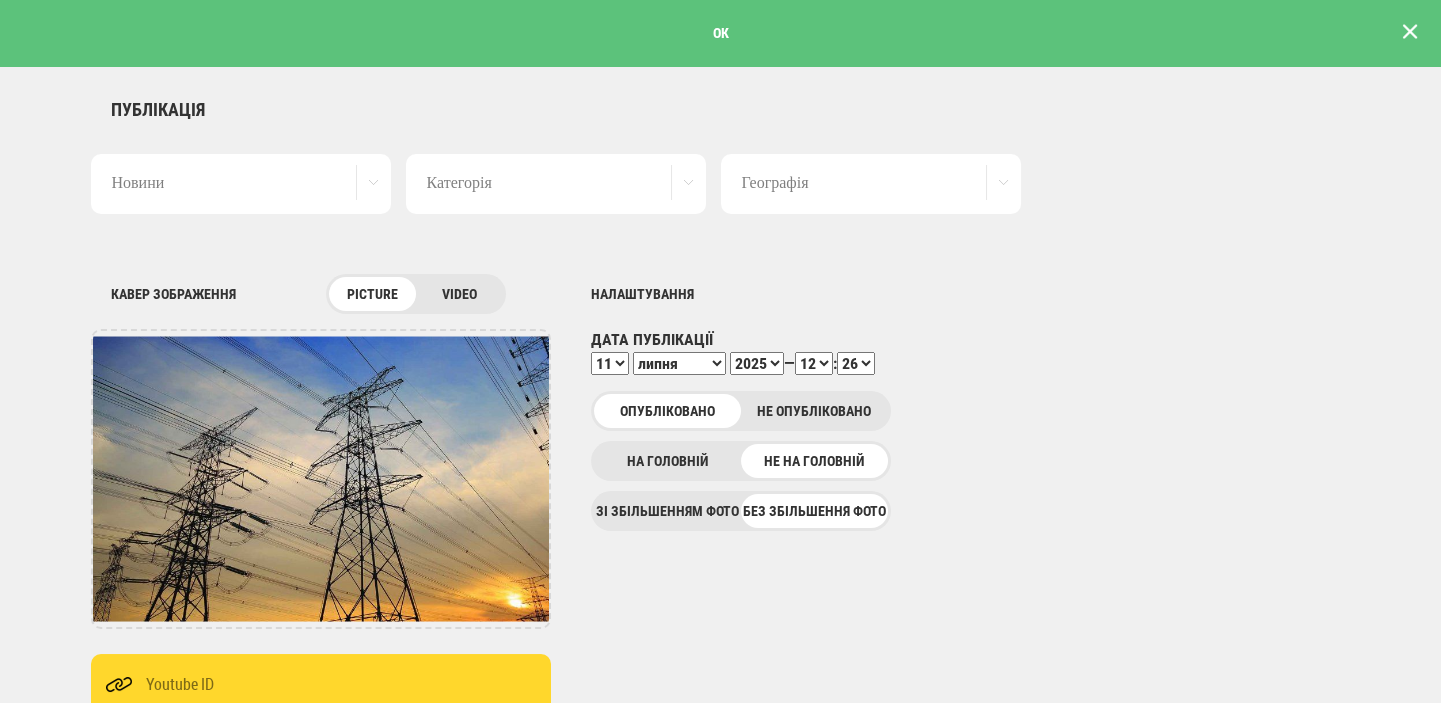 scroll, scrollTop: 0, scrollLeft: 0, axis: both 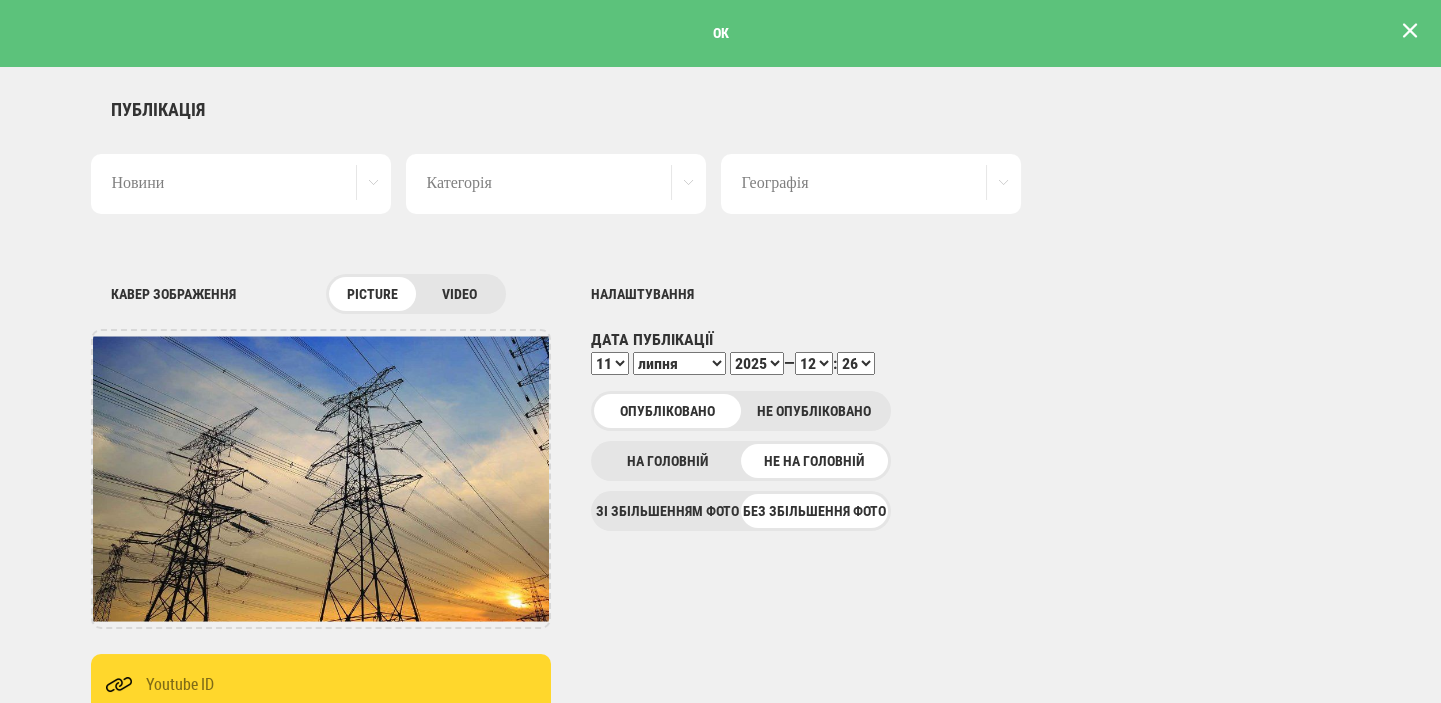 click at bounding box center (1410, 31) 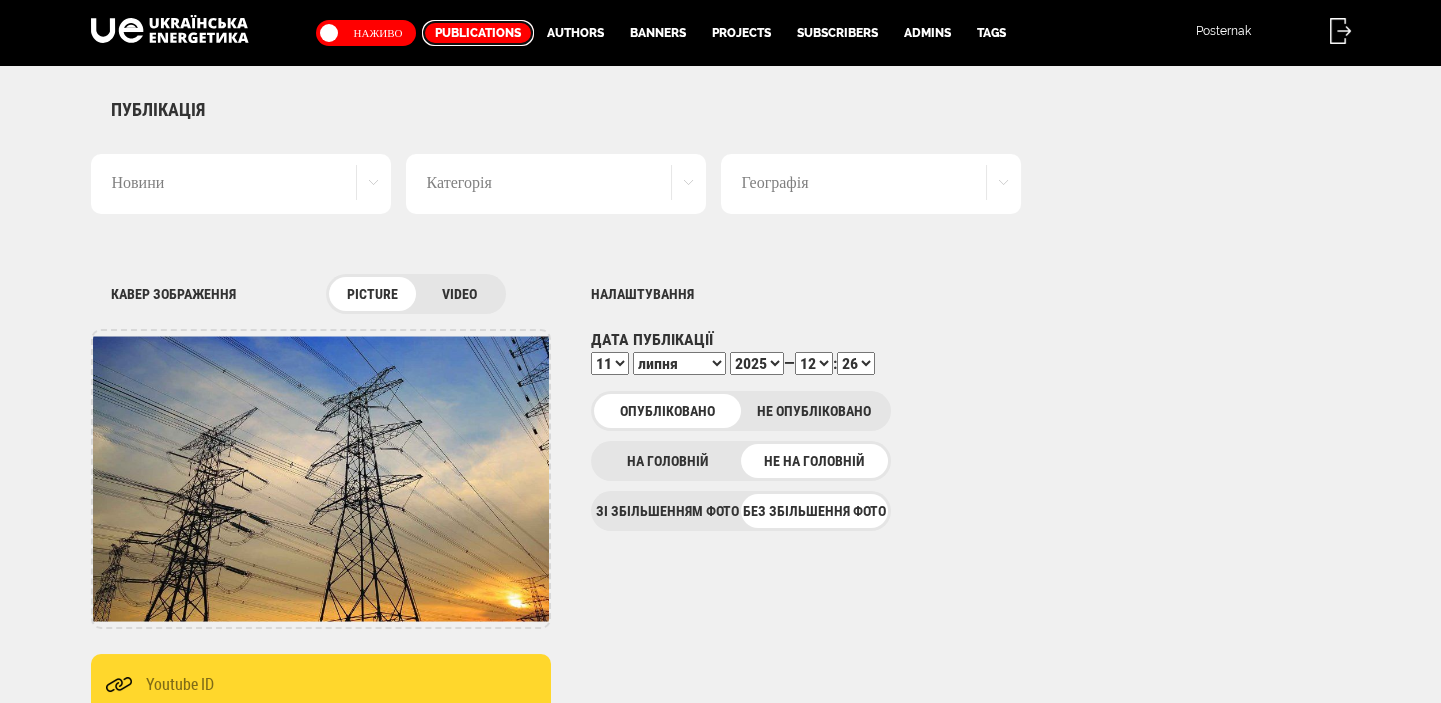 click on "Publications" at bounding box center [478, 33] 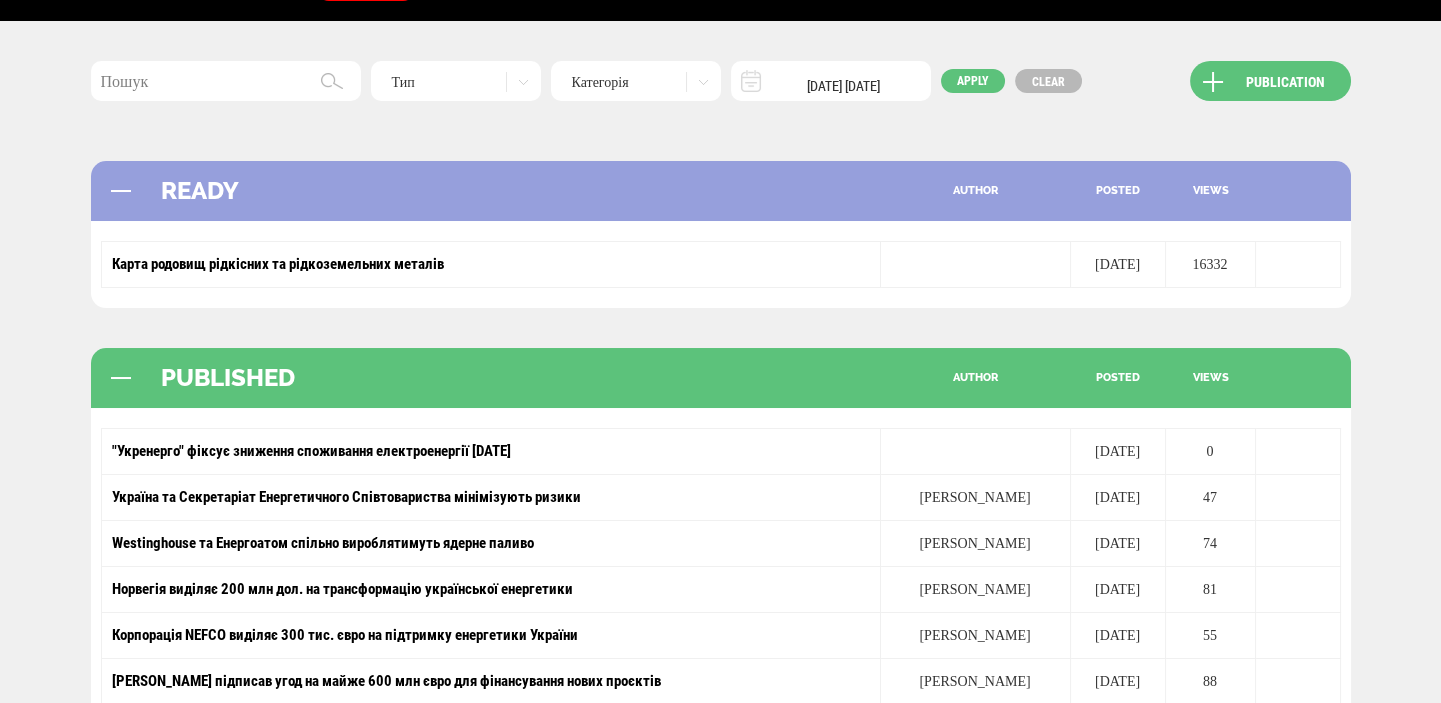scroll, scrollTop: 0, scrollLeft: 0, axis: both 